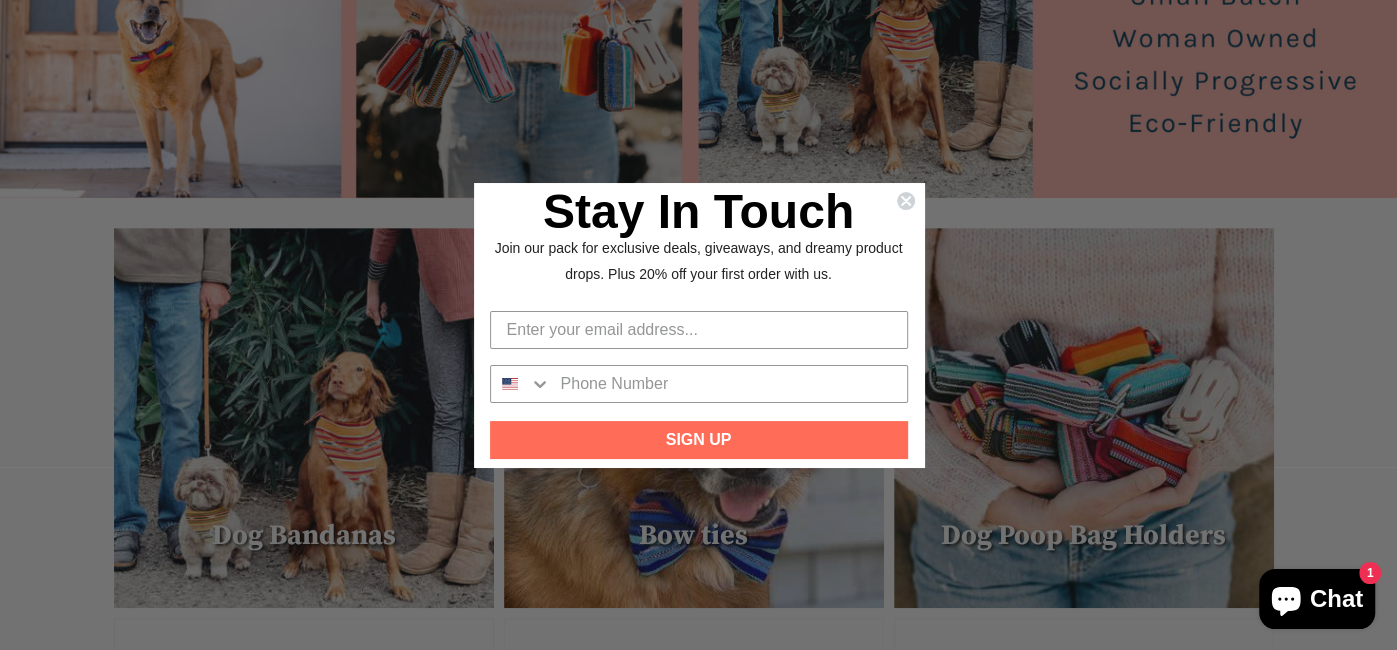 scroll, scrollTop: 531, scrollLeft: 0, axis: vertical 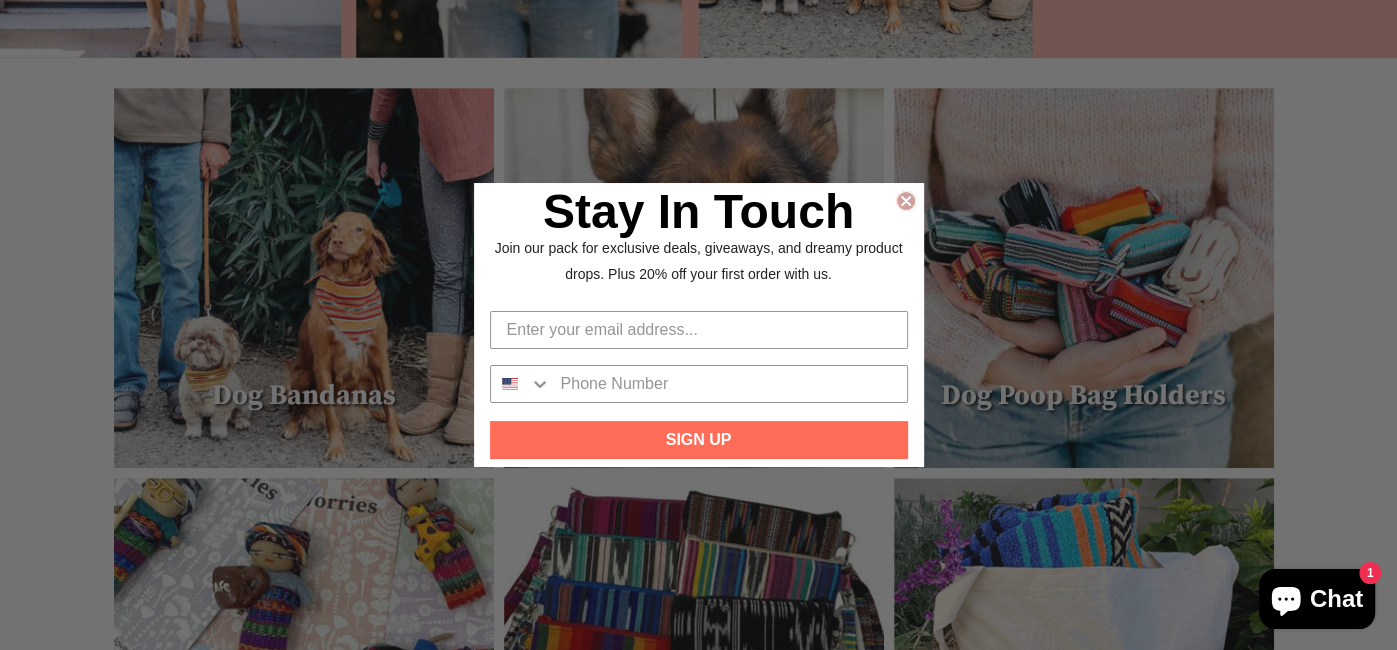click at bounding box center [905, 201] 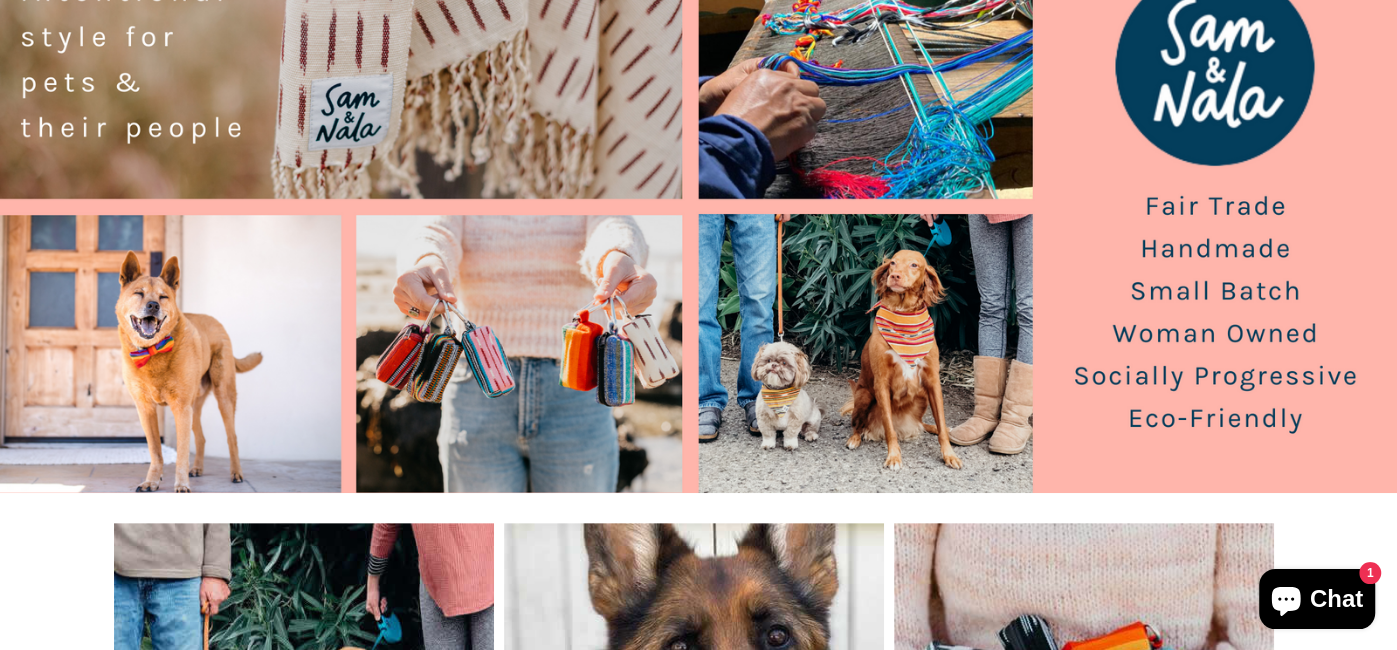 scroll, scrollTop: 0, scrollLeft: 0, axis: both 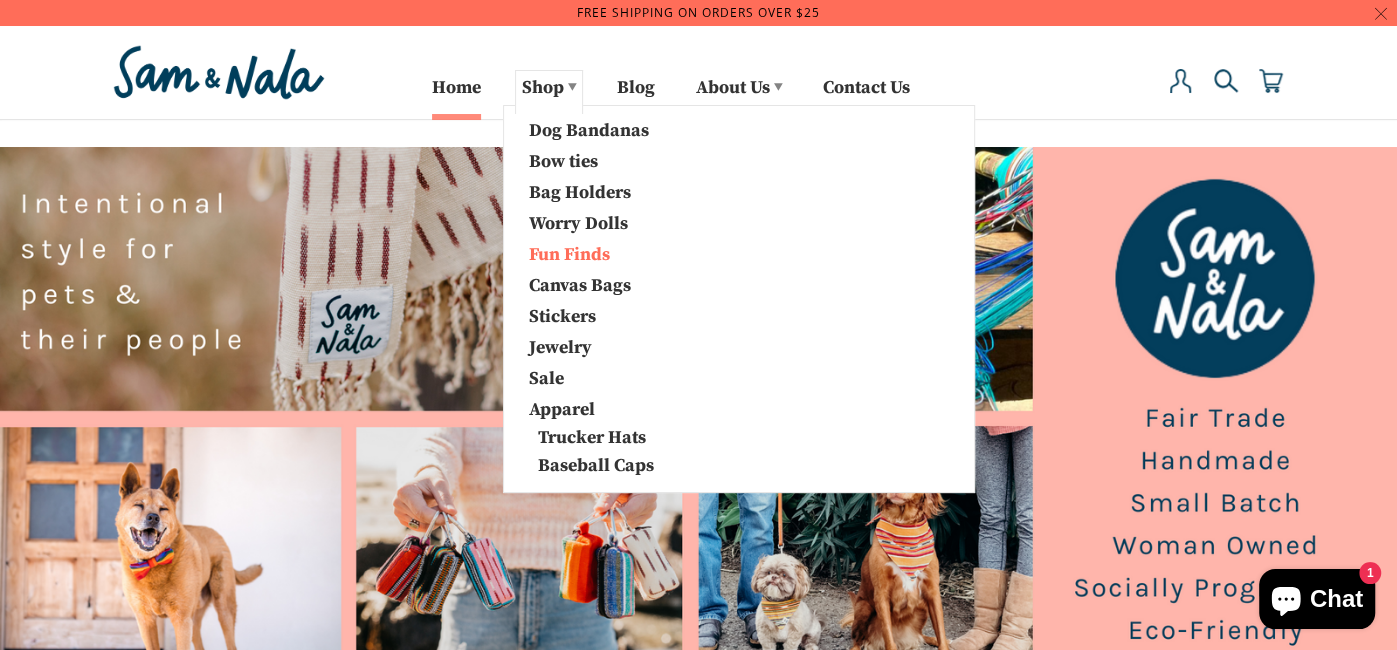 click on "Fun Finds" at bounding box center [619, 253] 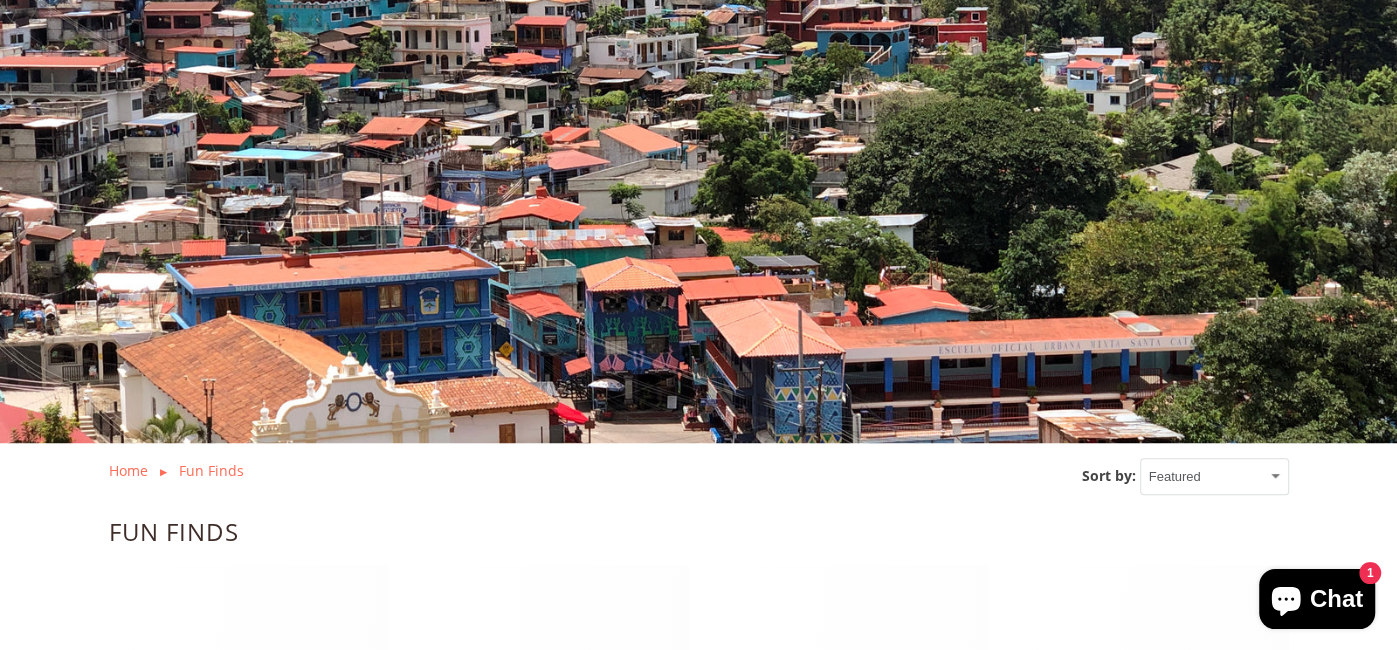 scroll, scrollTop: 590, scrollLeft: 0, axis: vertical 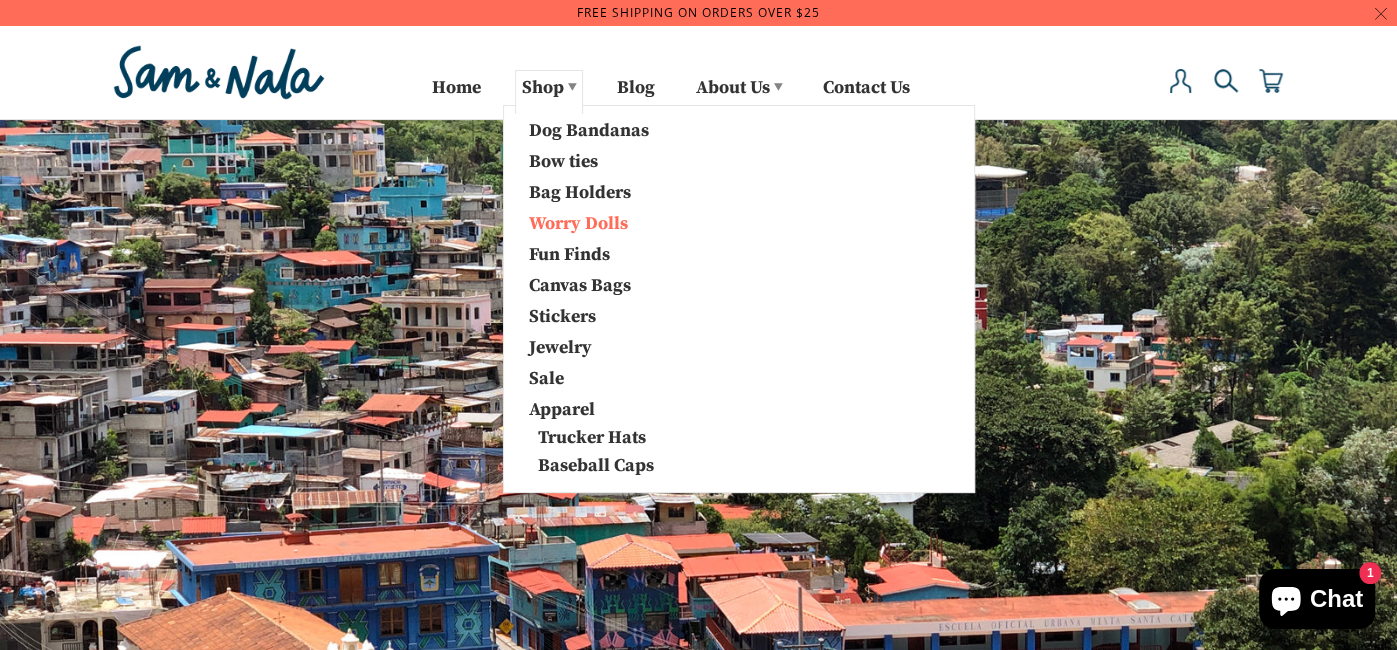 click on "Worry Dolls" at bounding box center [619, 222] 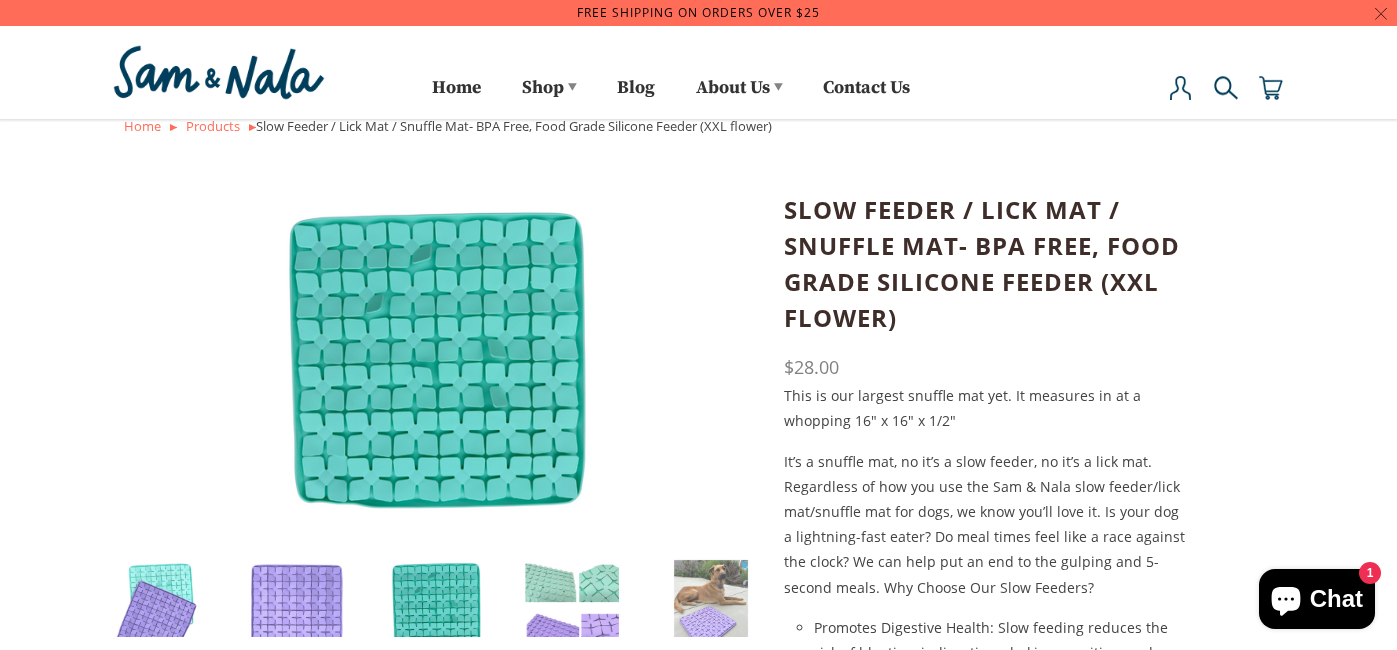 scroll, scrollTop: 0, scrollLeft: 0, axis: both 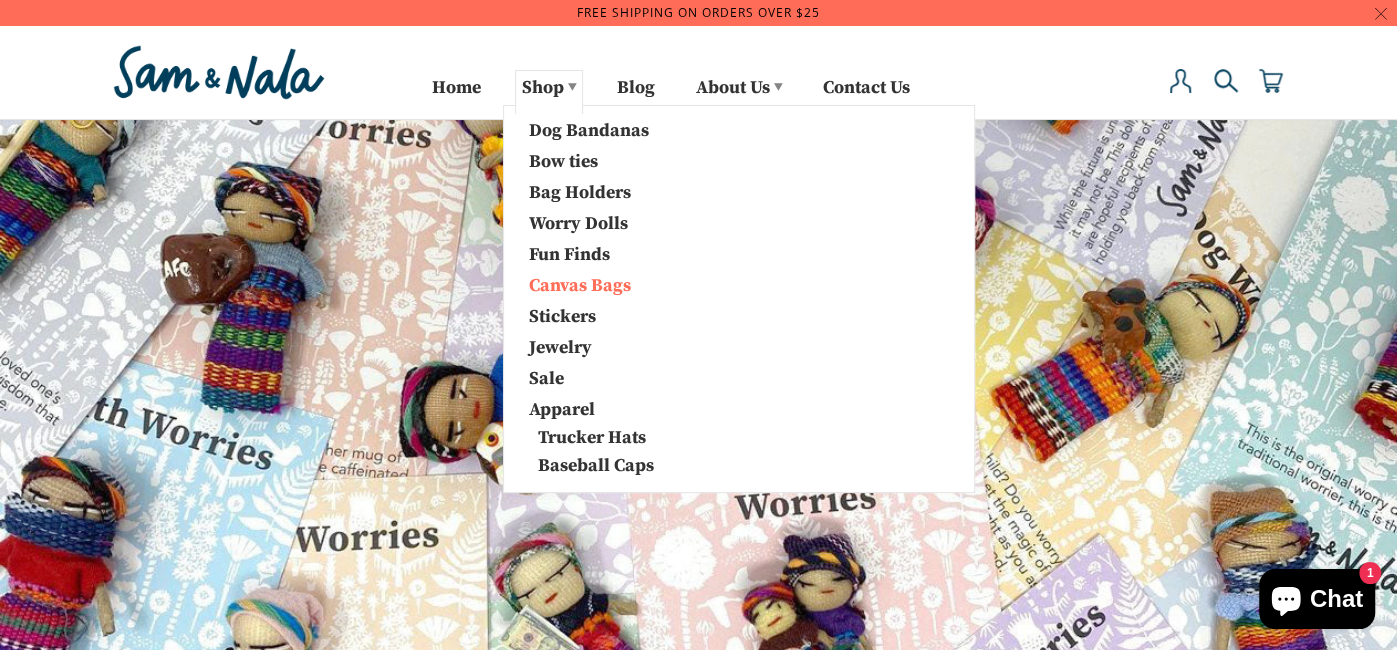 click on "Canvas Bags" at bounding box center [619, 284] 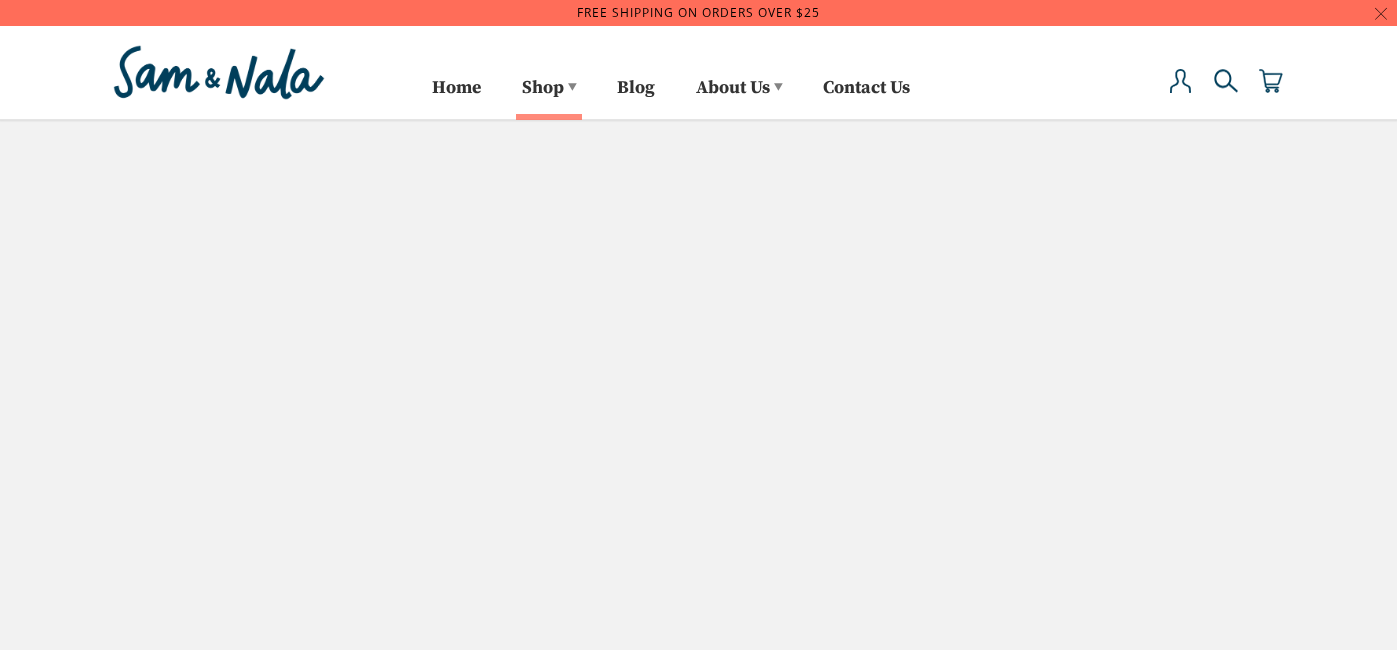 scroll, scrollTop: 0, scrollLeft: 0, axis: both 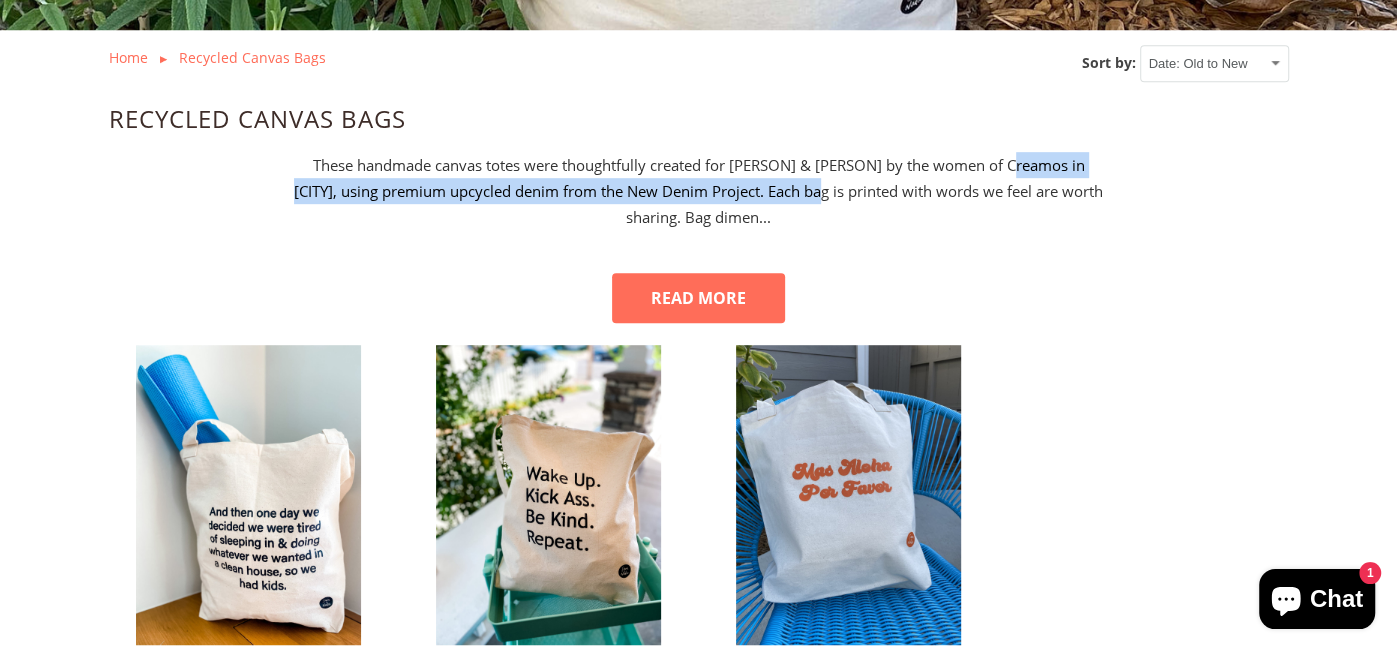 drag, startPoint x: 934, startPoint y: 163, endPoint x: 753, endPoint y: 189, distance: 182.85786 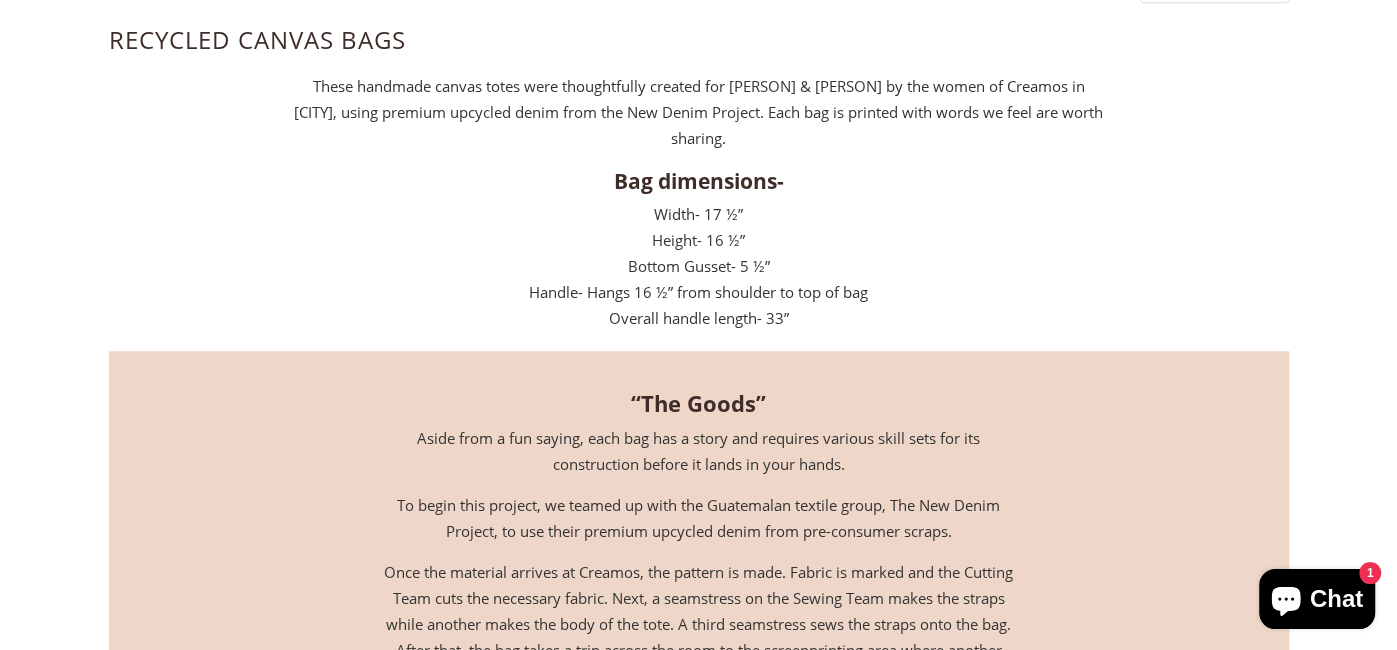 scroll, scrollTop: 759, scrollLeft: 0, axis: vertical 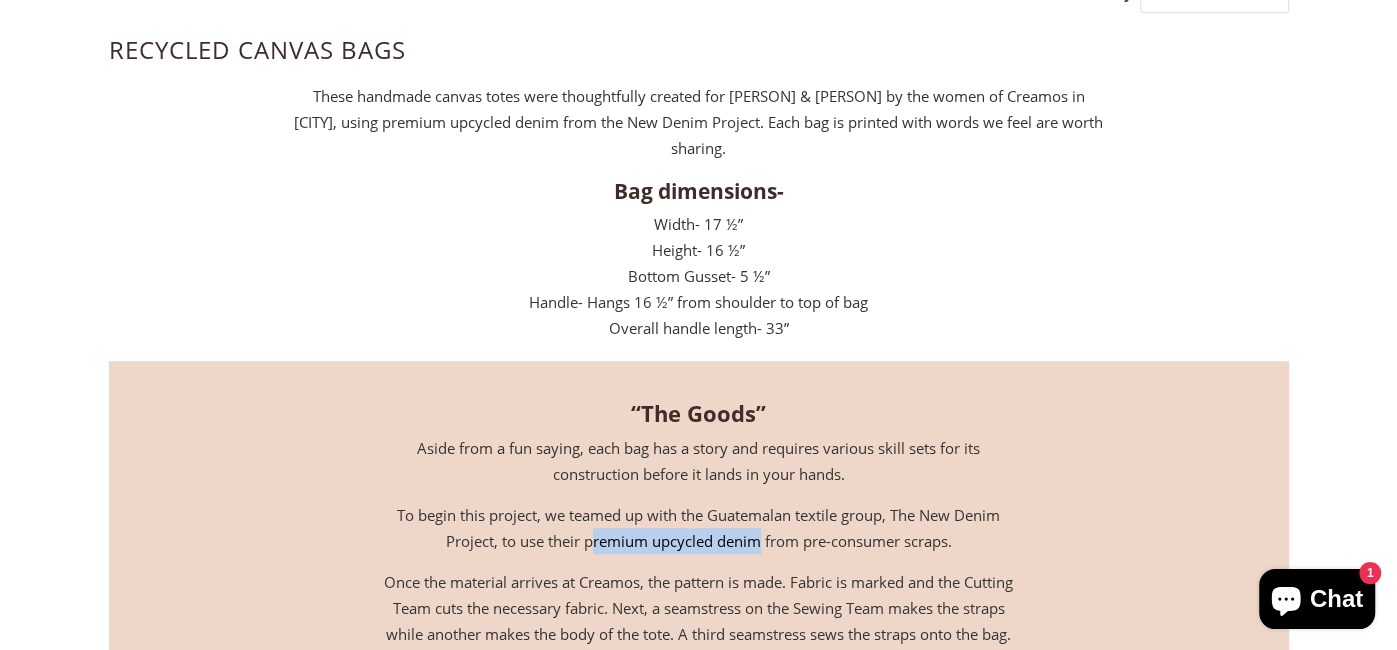 drag, startPoint x: 588, startPoint y: 539, endPoint x: 760, endPoint y: 544, distance: 172.07266 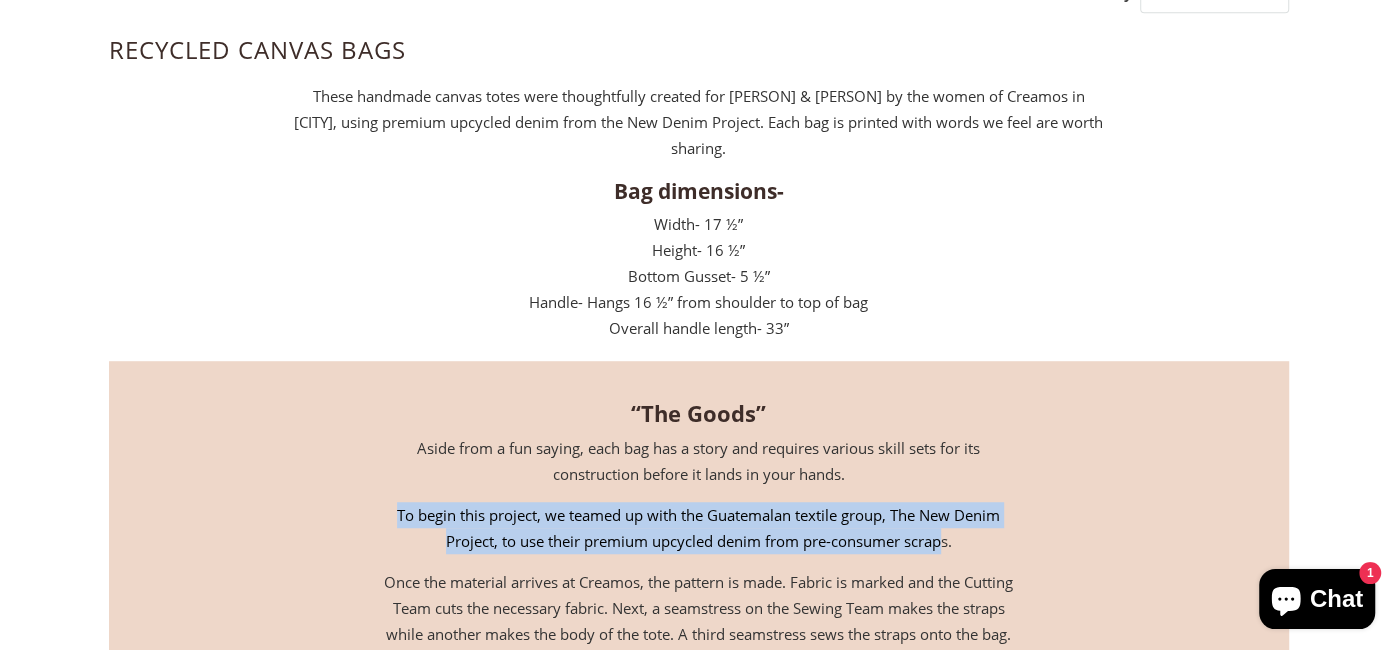 drag, startPoint x: 941, startPoint y: 537, endPoint x: 382, endPoint y: 513, distance: 559.51495 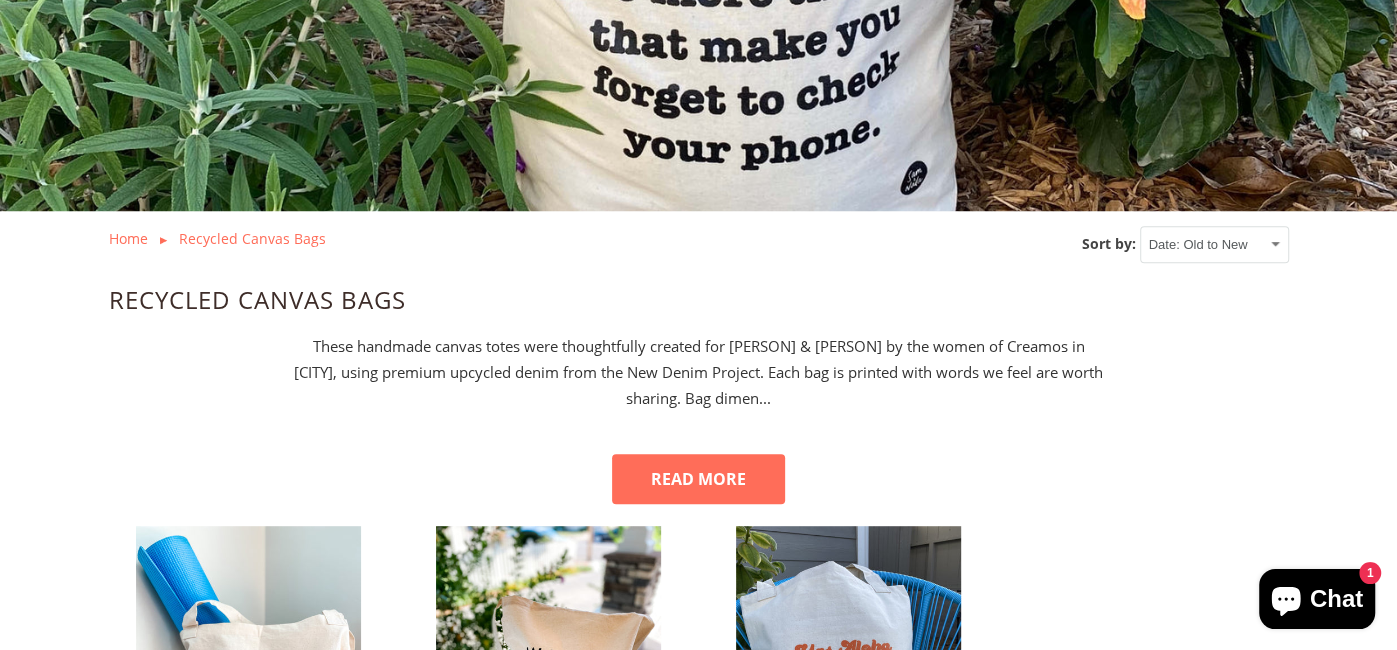 scroll, scrollTop: 509, scrollLeft: 0, axis: vertical 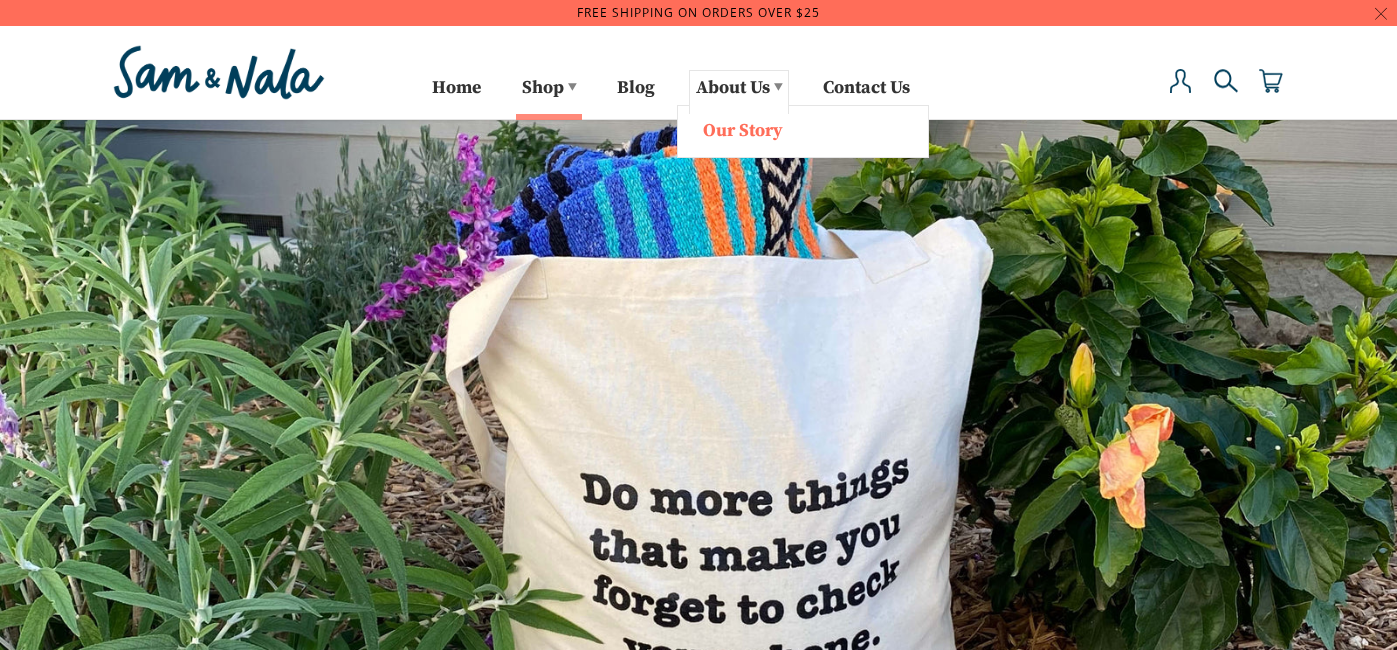 click on "Our Story" at bounding box center [803, 129] 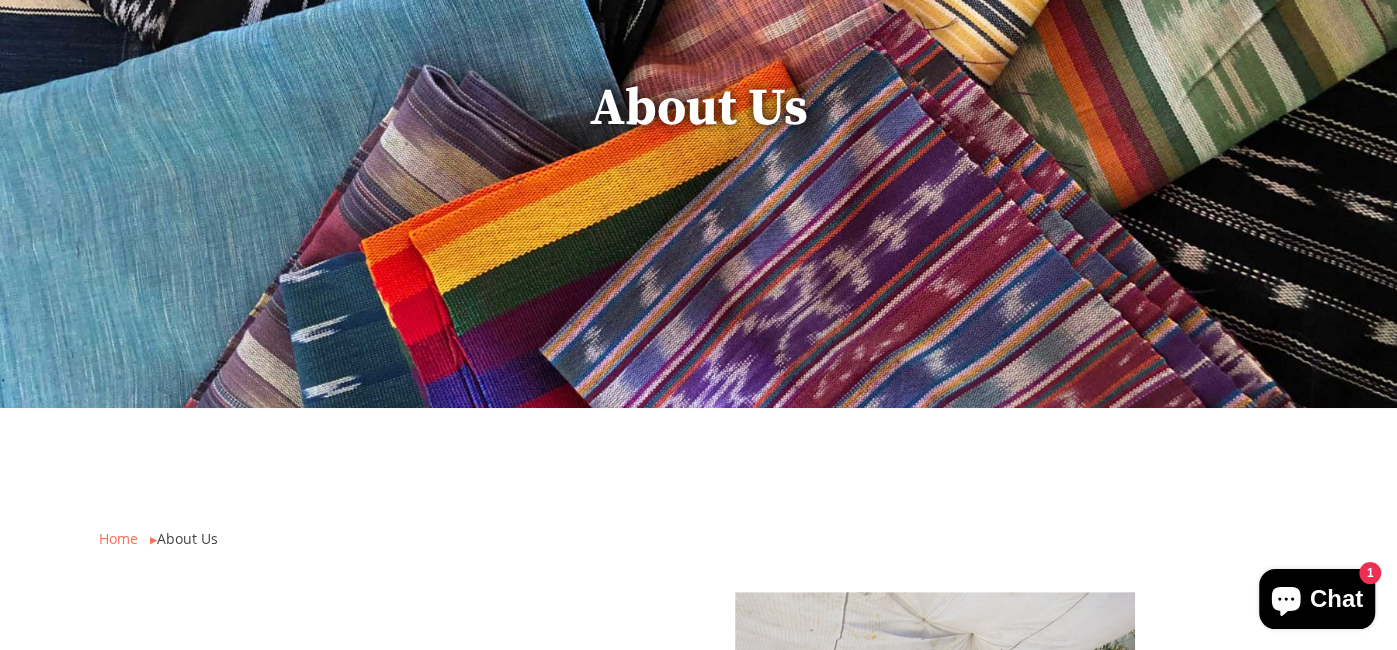 scroll, scrollTop: 726, scrollLeft: 0, axis: vertical 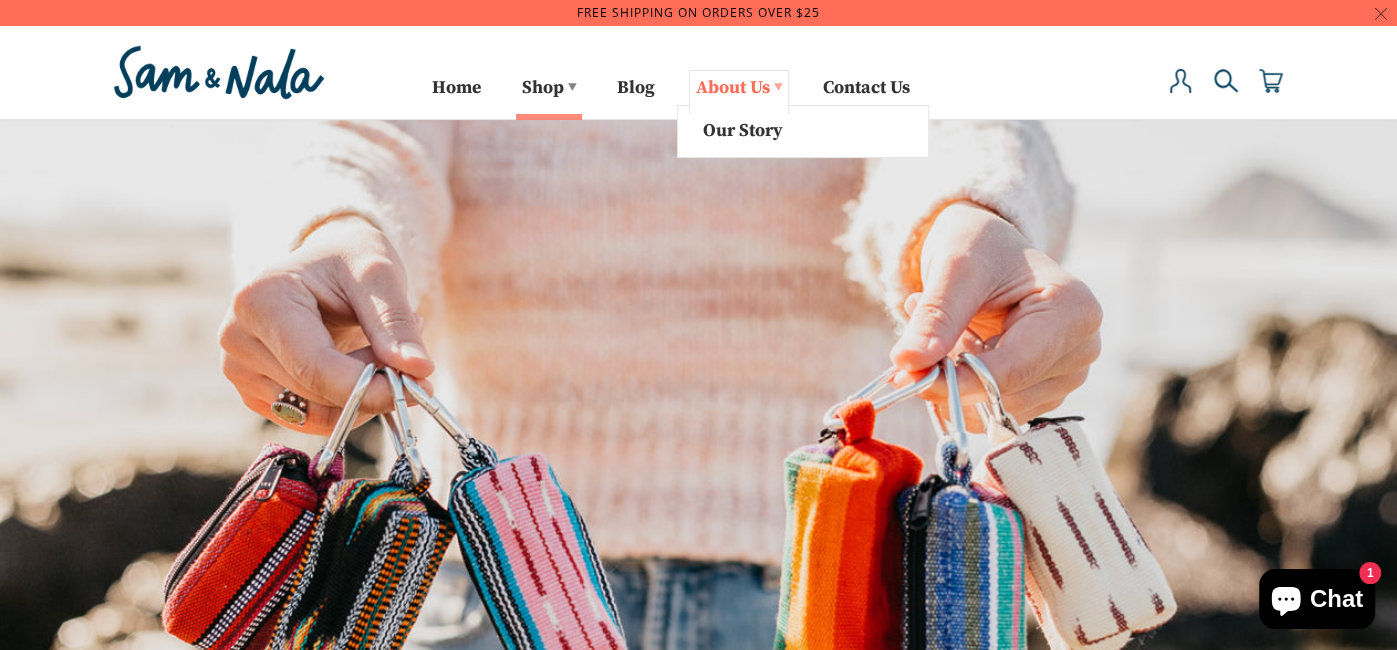 click on "About Us
▾" at bounding box center [739, 92] 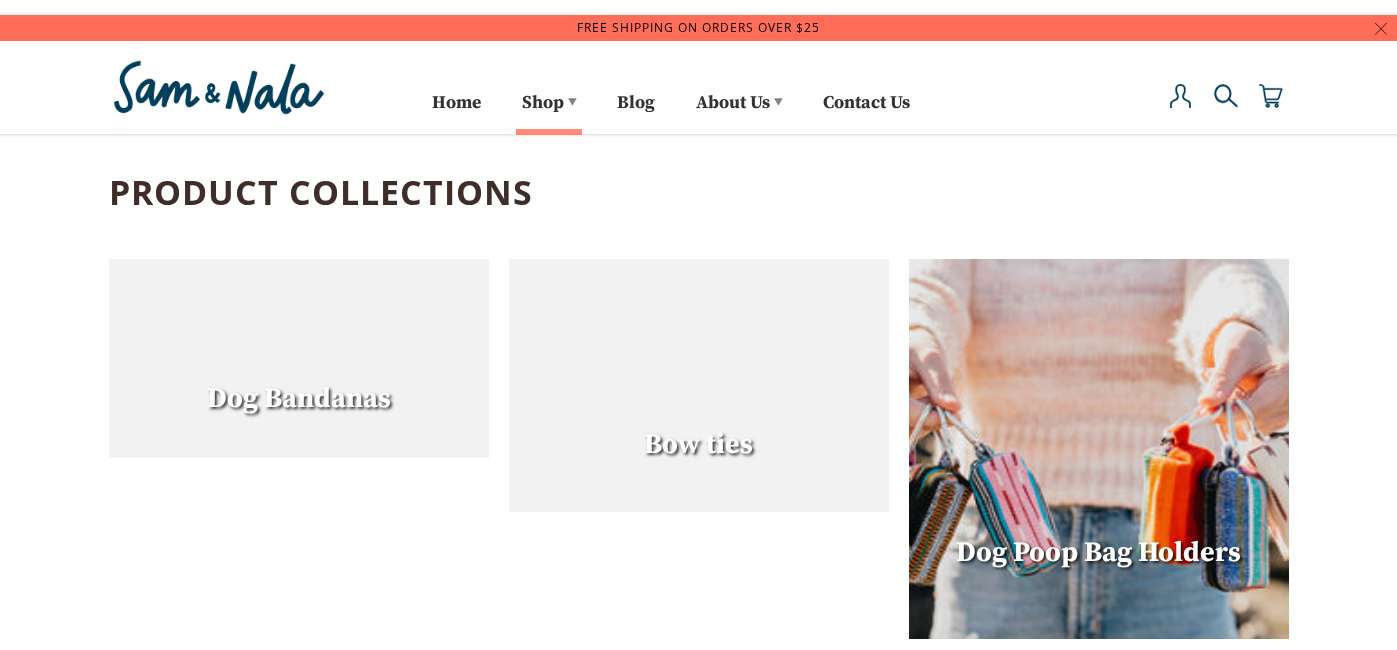 scroll, scrollTop: 0, scrollLeft: 0, axis: both 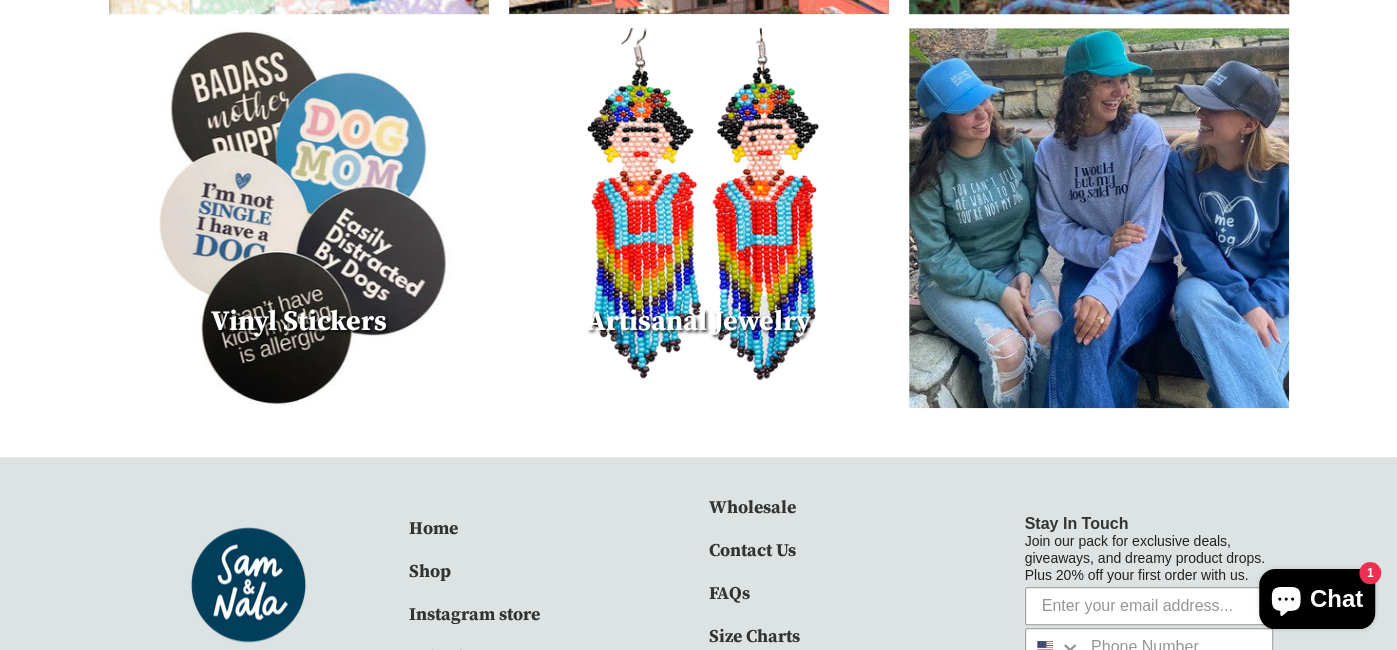 click at bounding box center (1099, 218) 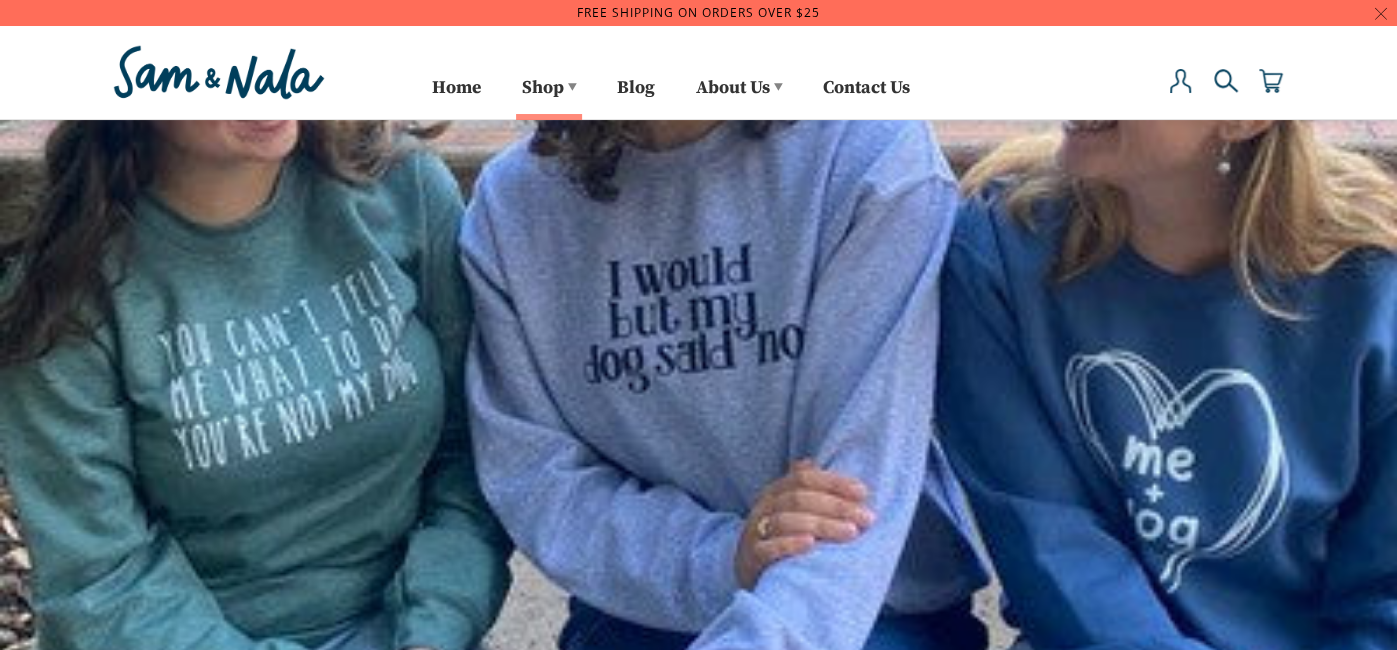 scroll, scrollTop: 143, scrollLeft: 0, axis: vertical 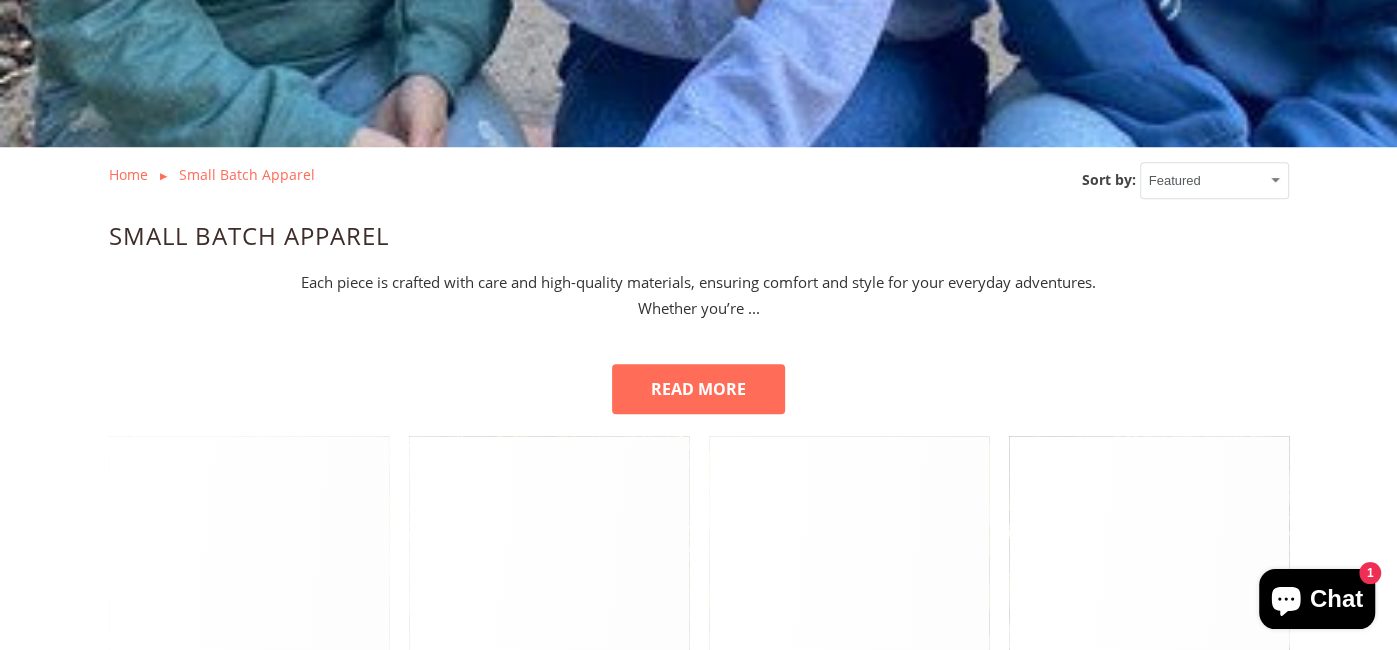 click on "READ MORE" at bounding box center (698, 389) 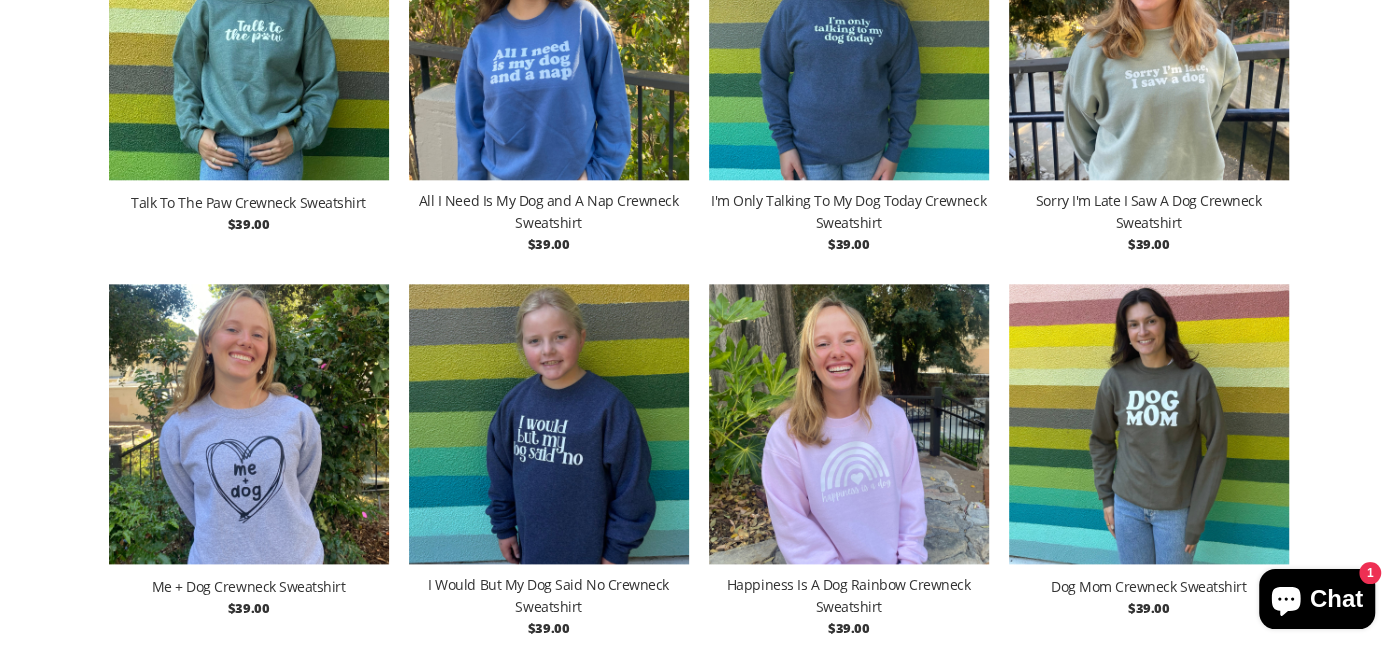 scroll, scrollTop: 1444, scrollLeft: 0, axis: vertical 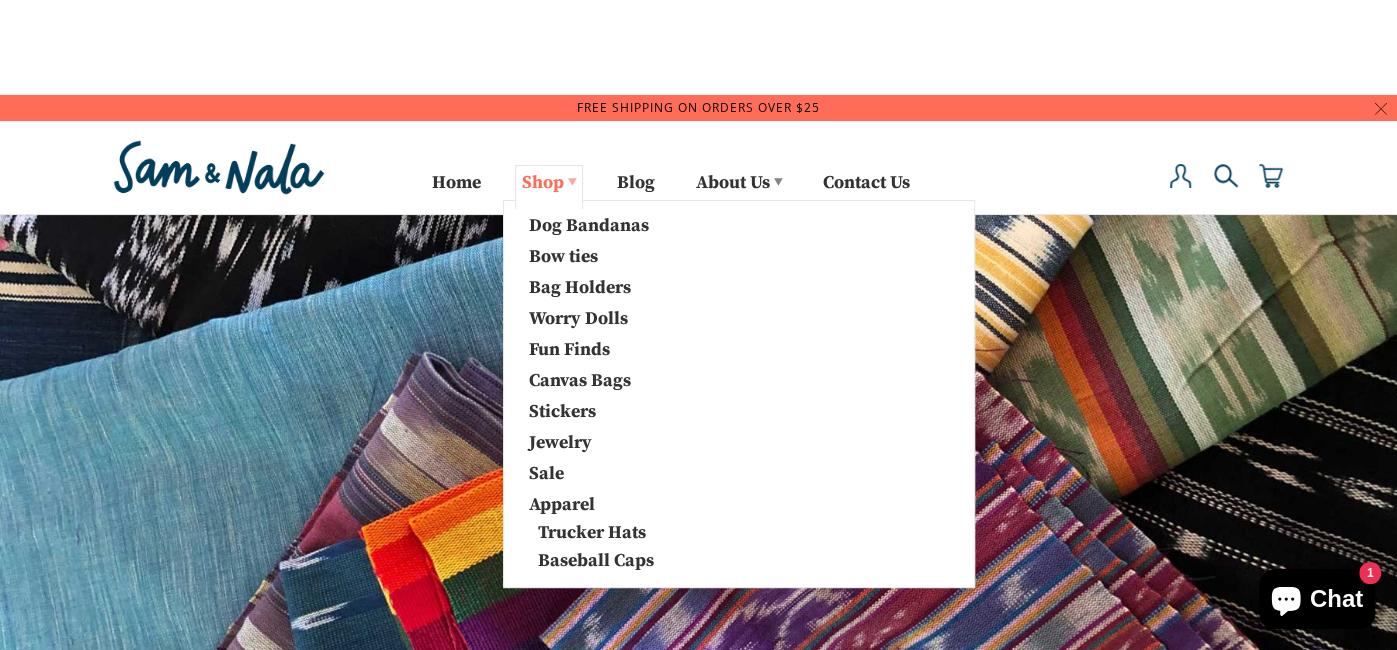 click on "Shop
▾" at bounding box center [549, 187] 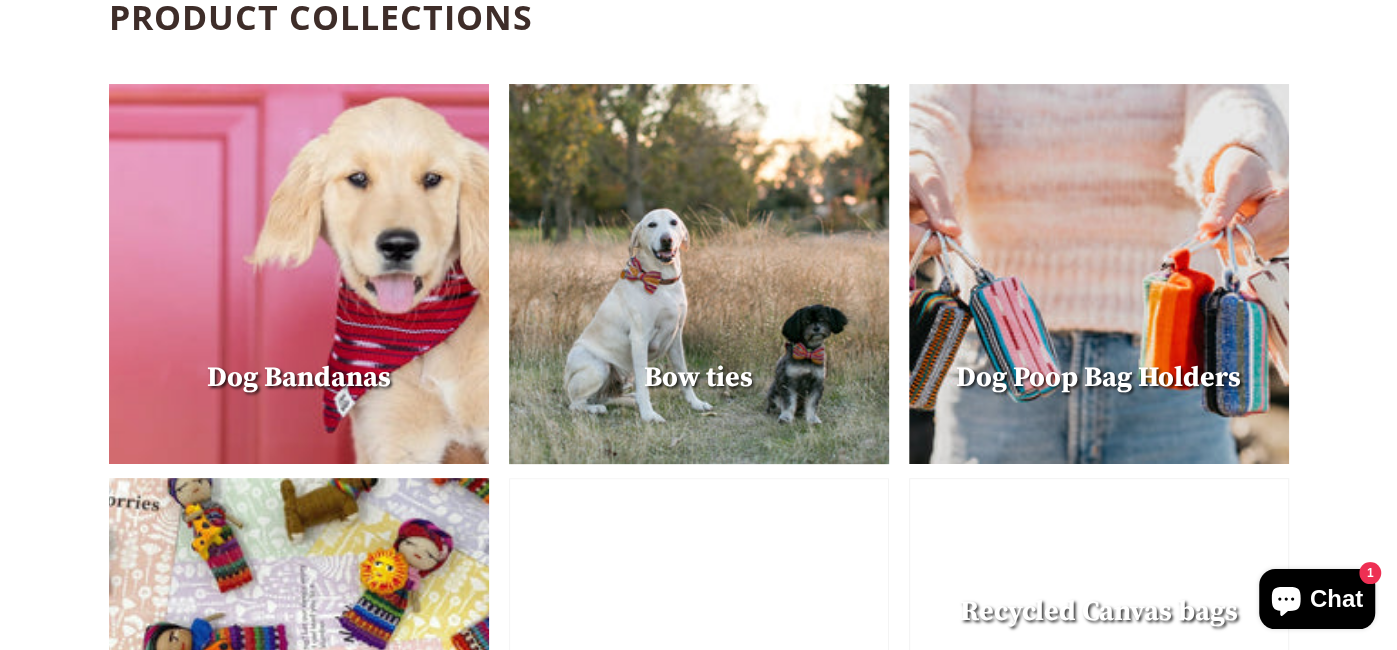 scroll, scrollTop: 199, scrollLeft: 0, axis: vertical 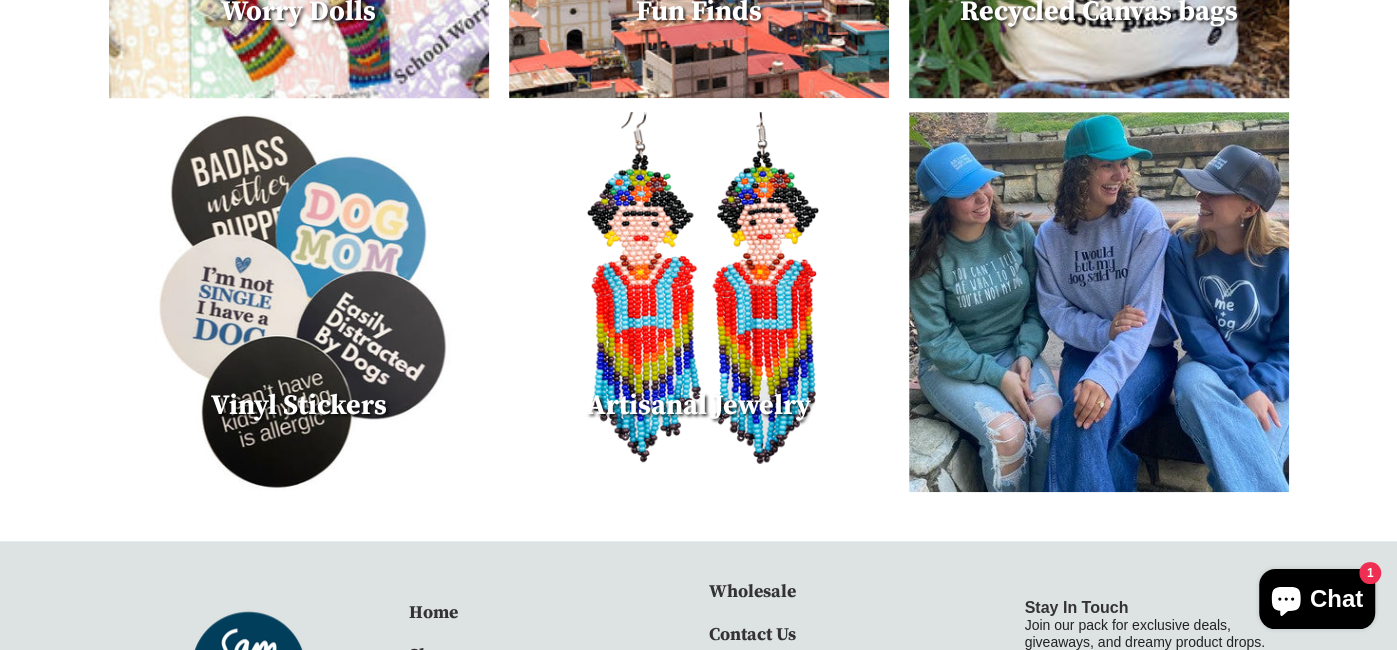 click at bounding box center [299, 302] 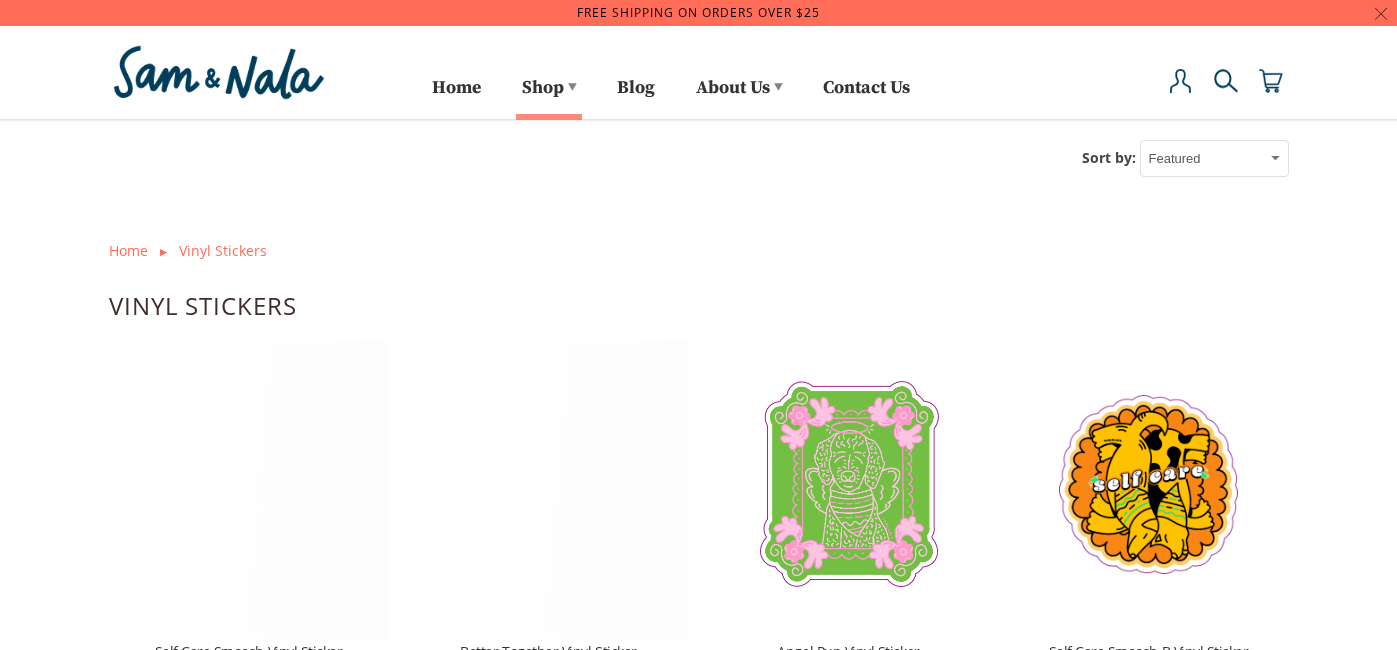 scroll, scrollTop: 0, scrollLeft: 0, axis: both 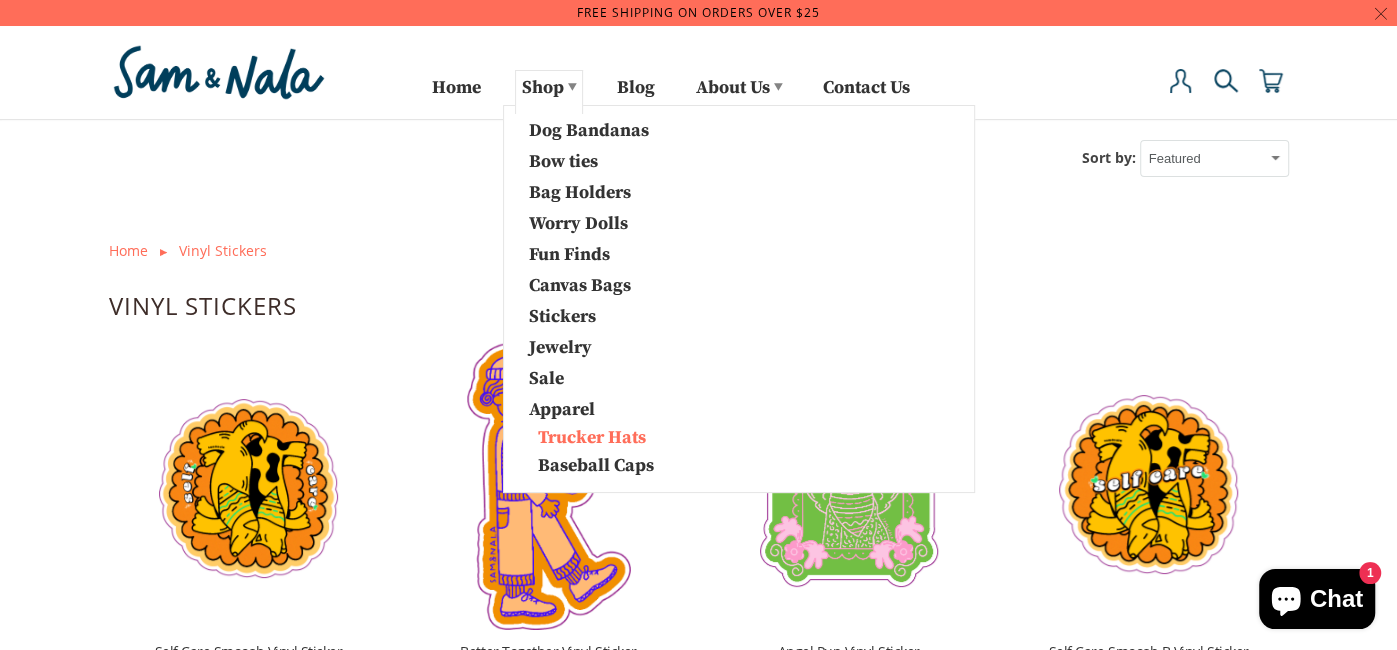 click on "Trucker Hats" at bounding box center [631, 437] 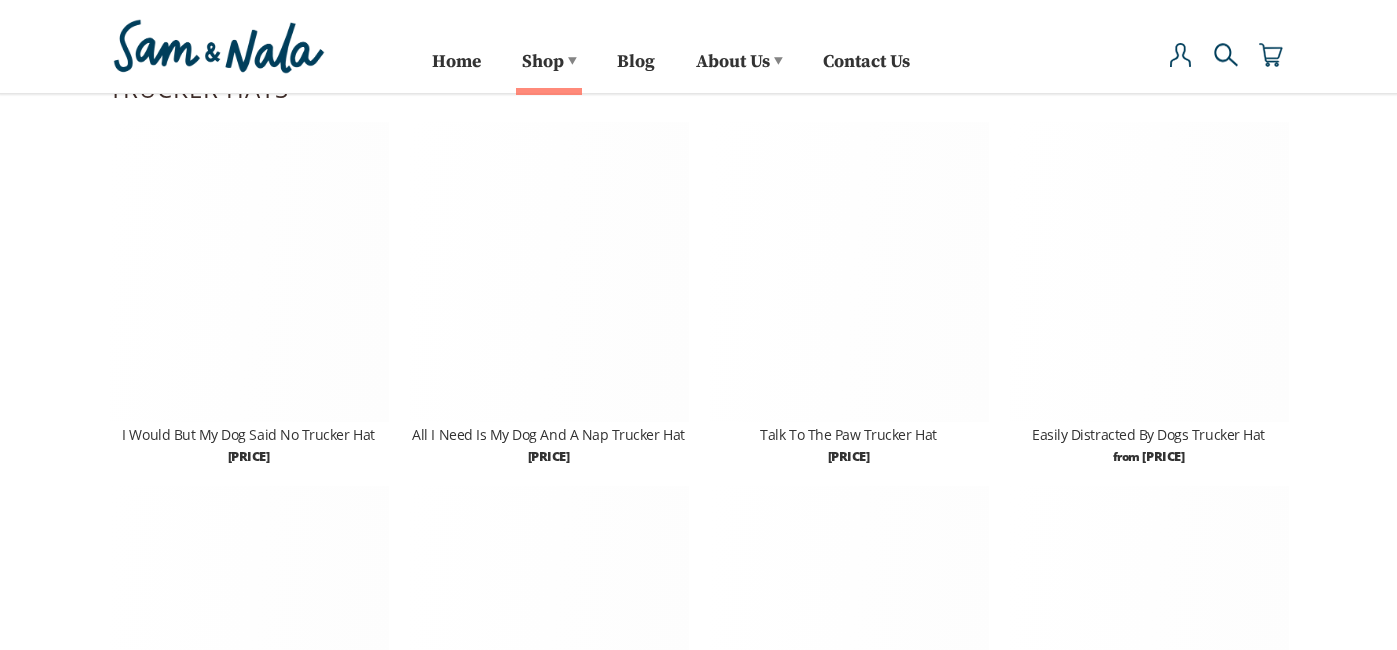 scroll, scrollTop: 0, scrollLeft: 0, axis: both 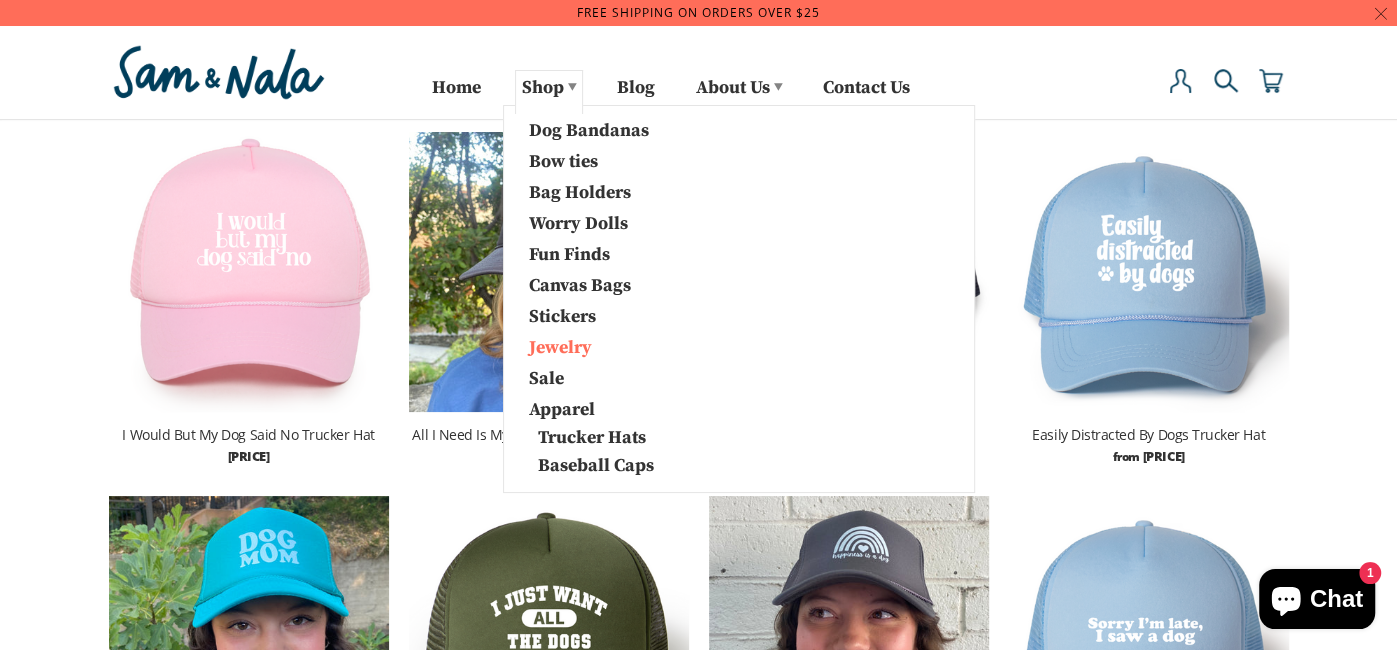 click on "Jewelry" at bounding box center [619, 346] 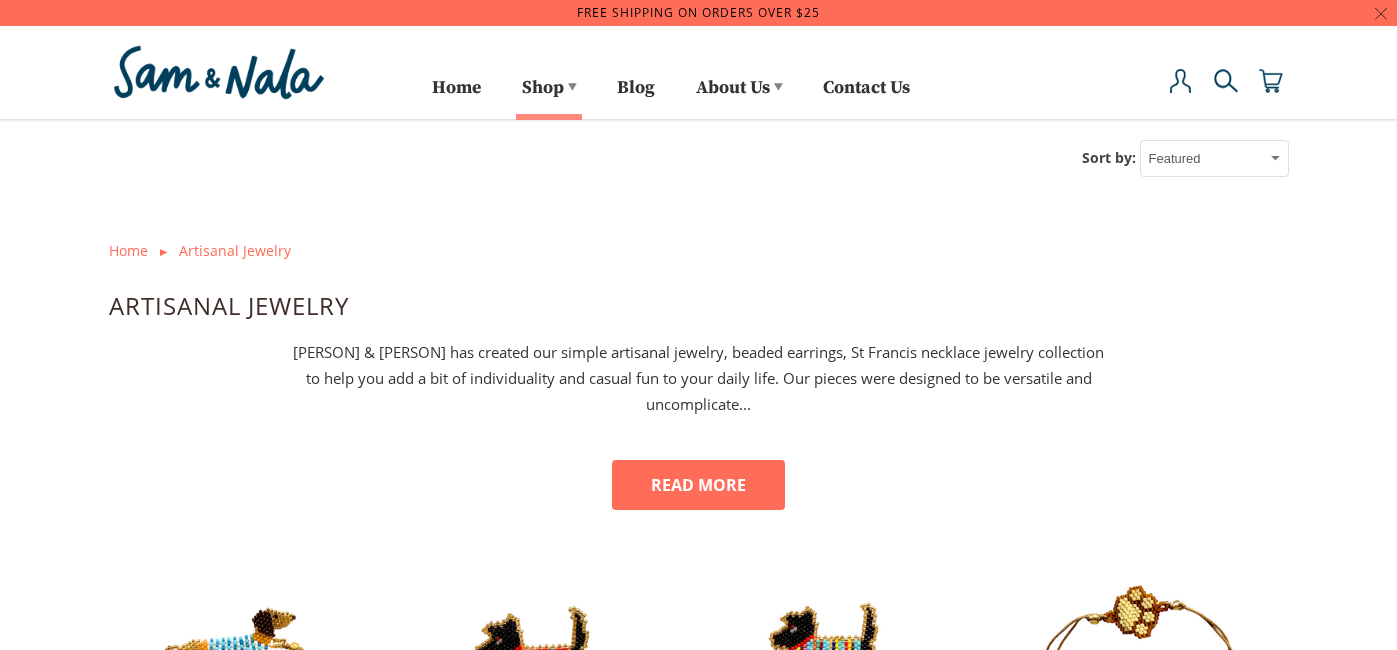 scroll, scrollTop: 0, scrollLeft: 0, axis: both 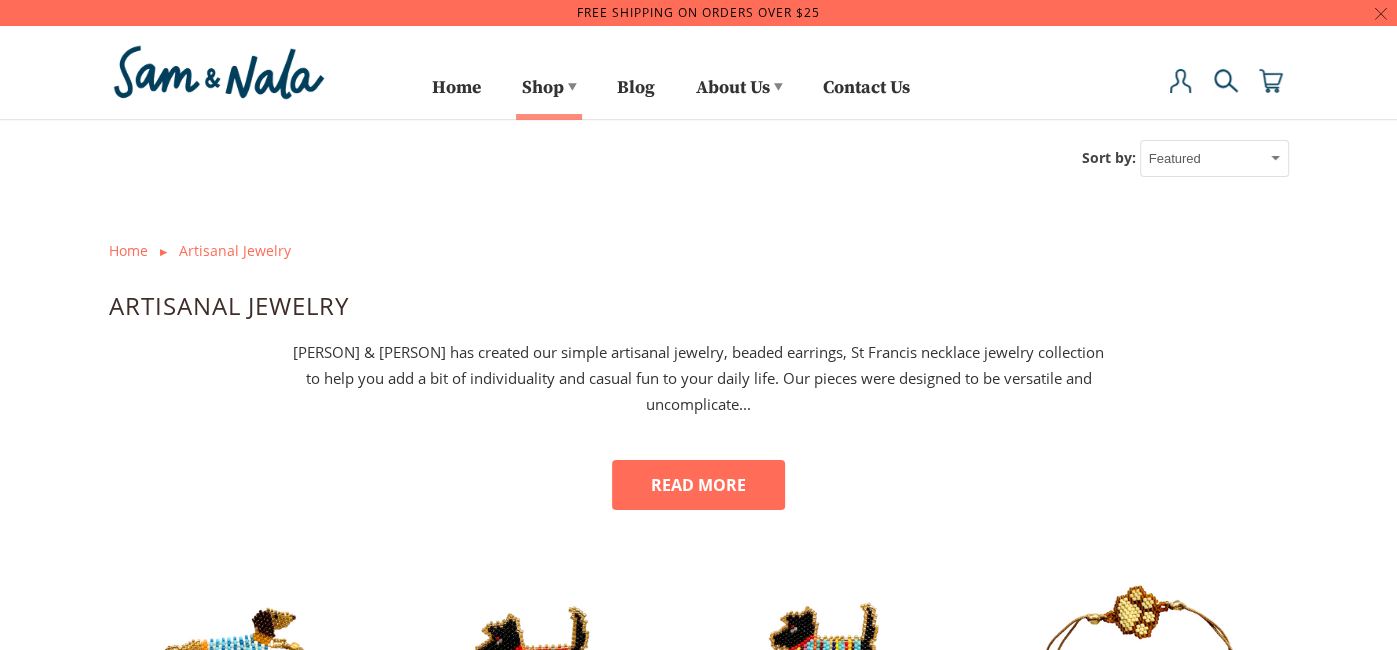 click on "READ MORE" at bounding box center [698, 485] 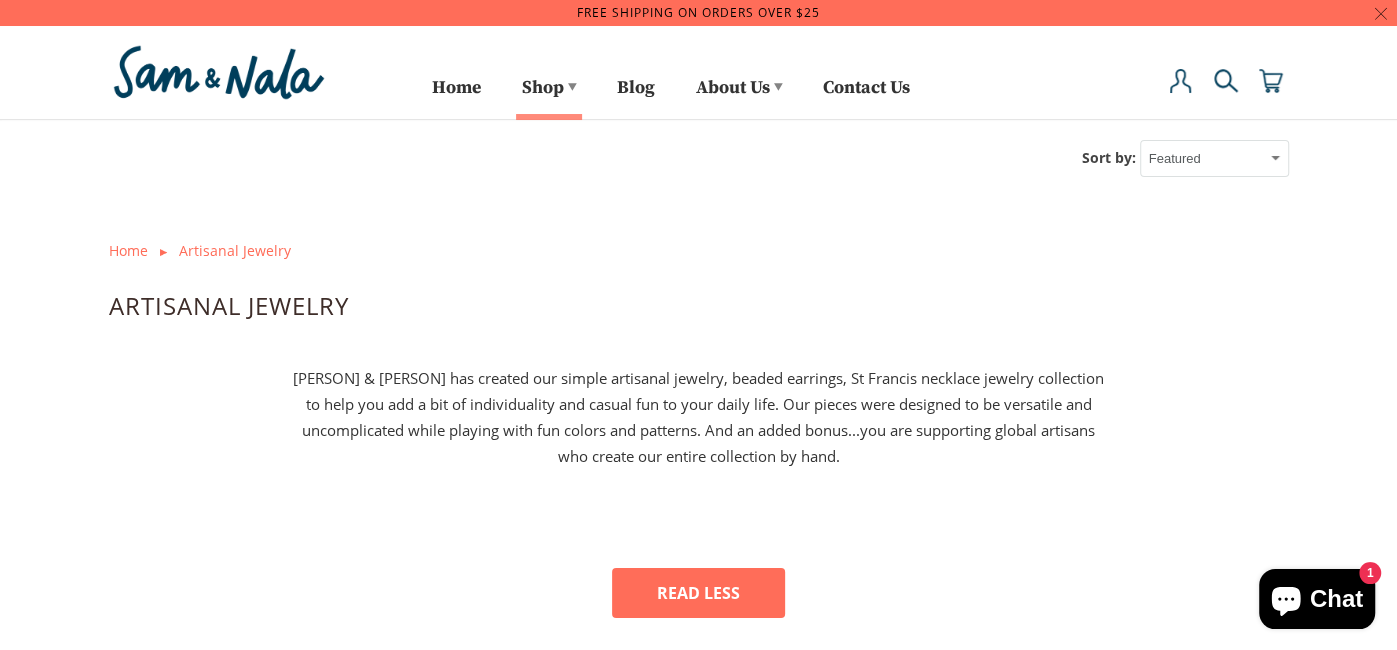 scroll, scrollTop: 0, scrollLeft: 0, axis: both 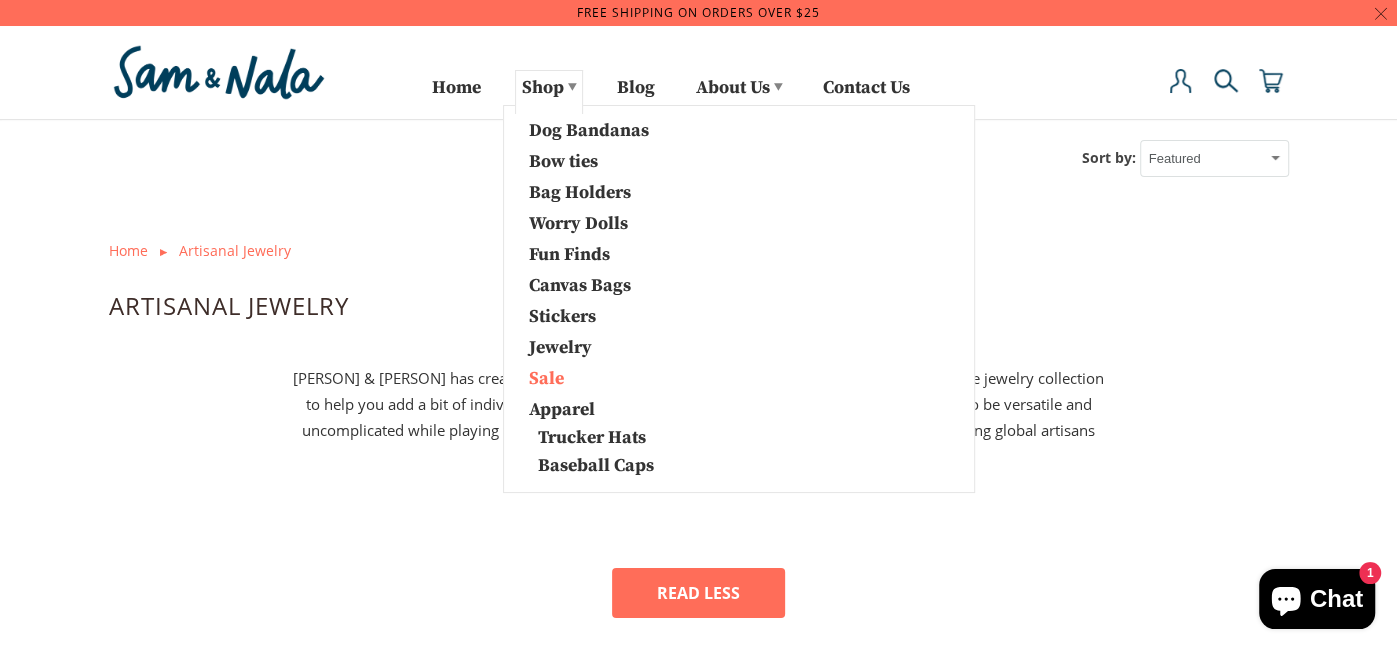 click on "Sale" at bounding box center (619, 377) 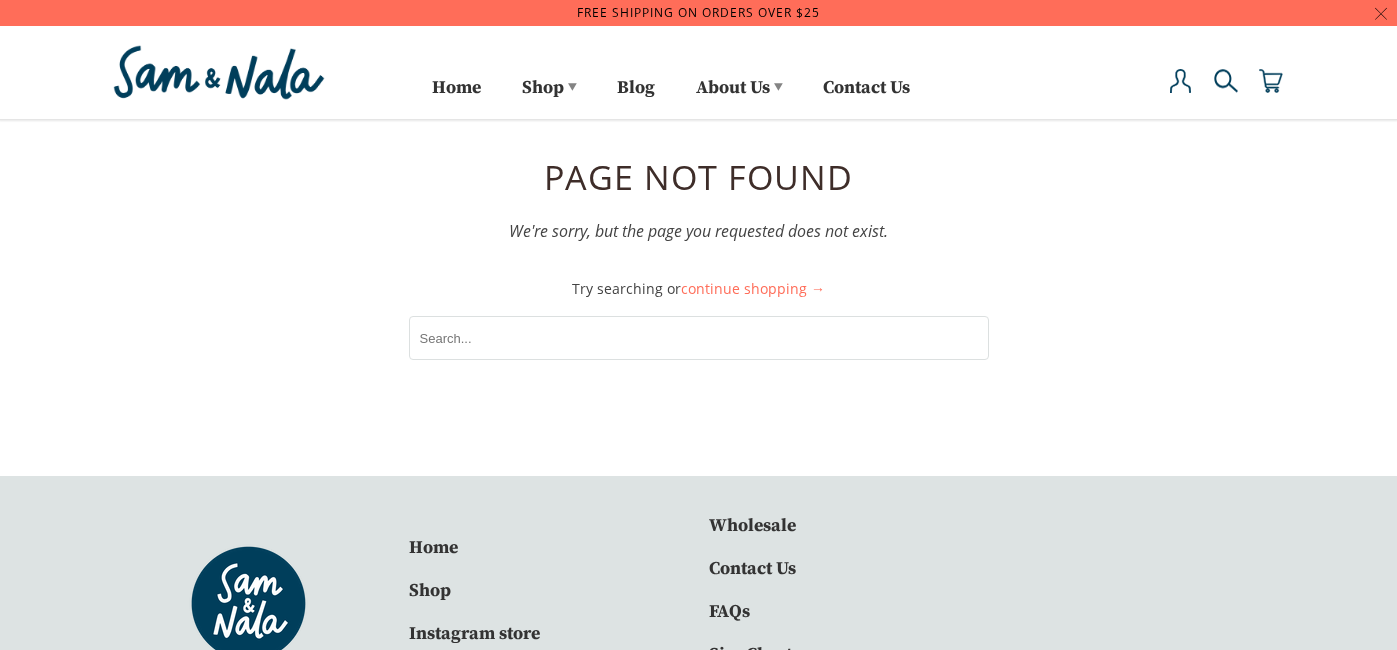 scroll, scrollTop: 0, scrollLeft: 0, axis: both 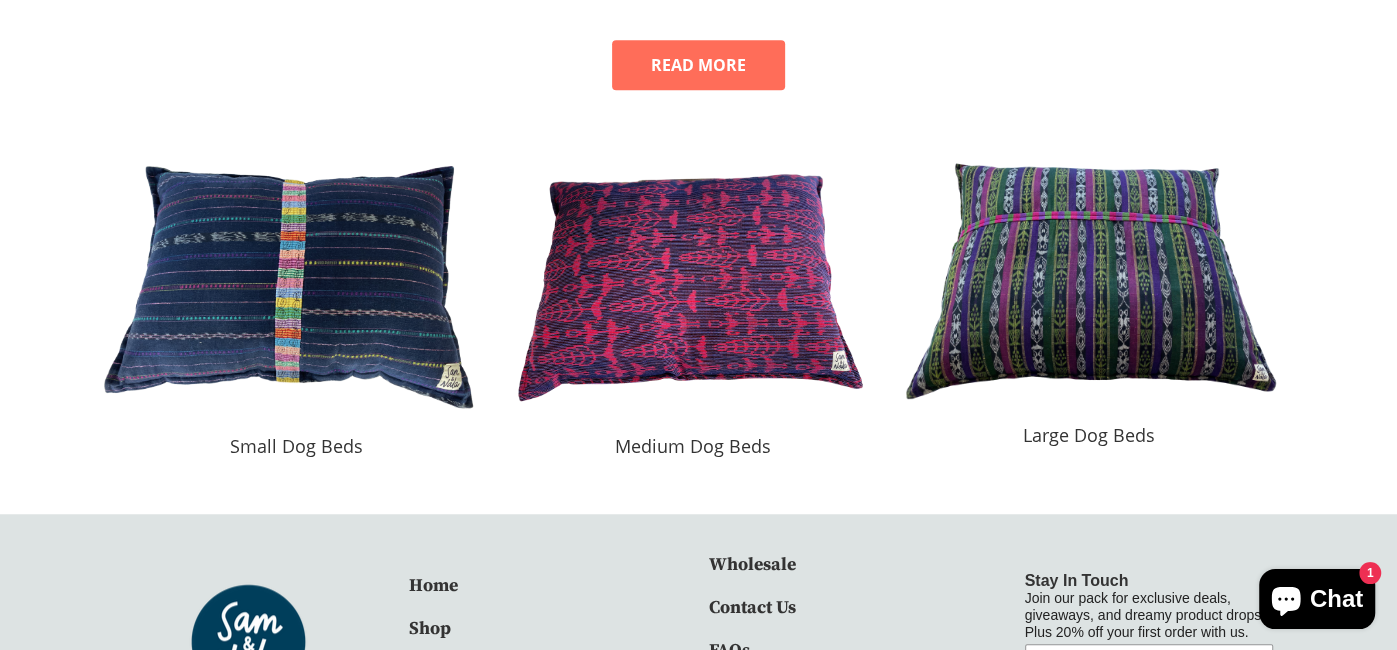 click at bounding box center [297, 278] 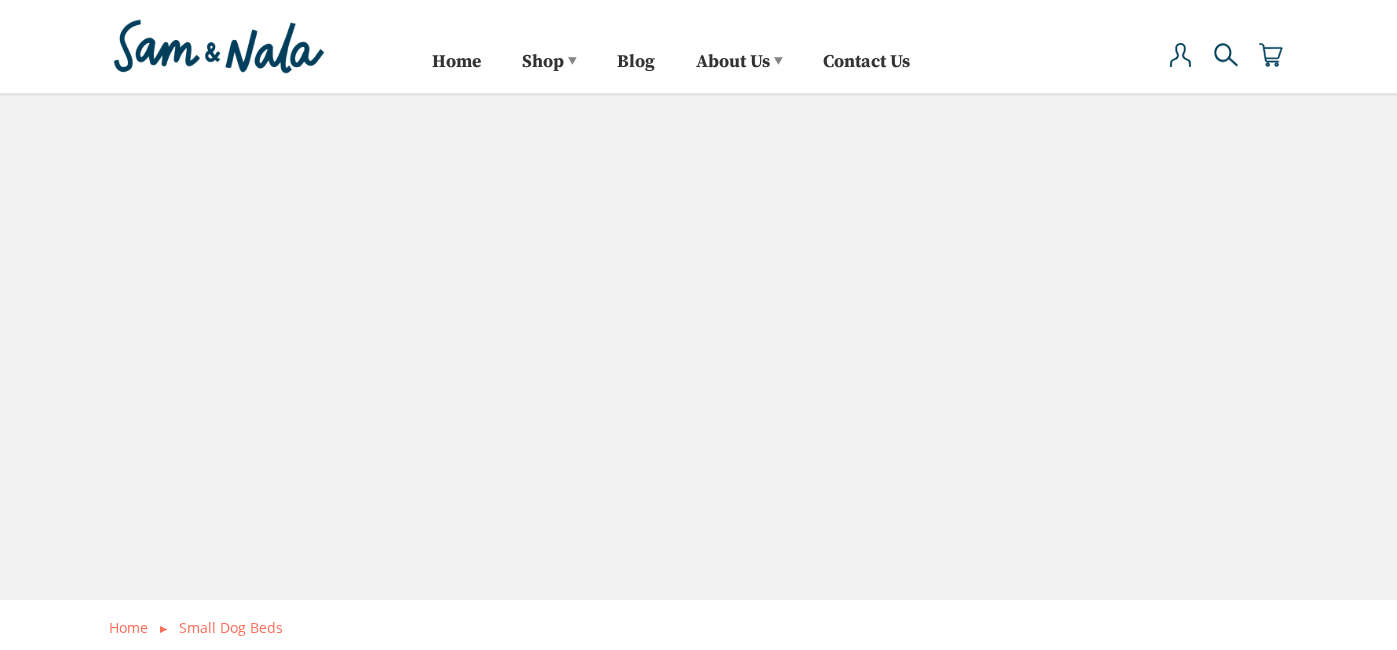 scroll, scrollTop: 0, scrollLeft: 0, axis: both 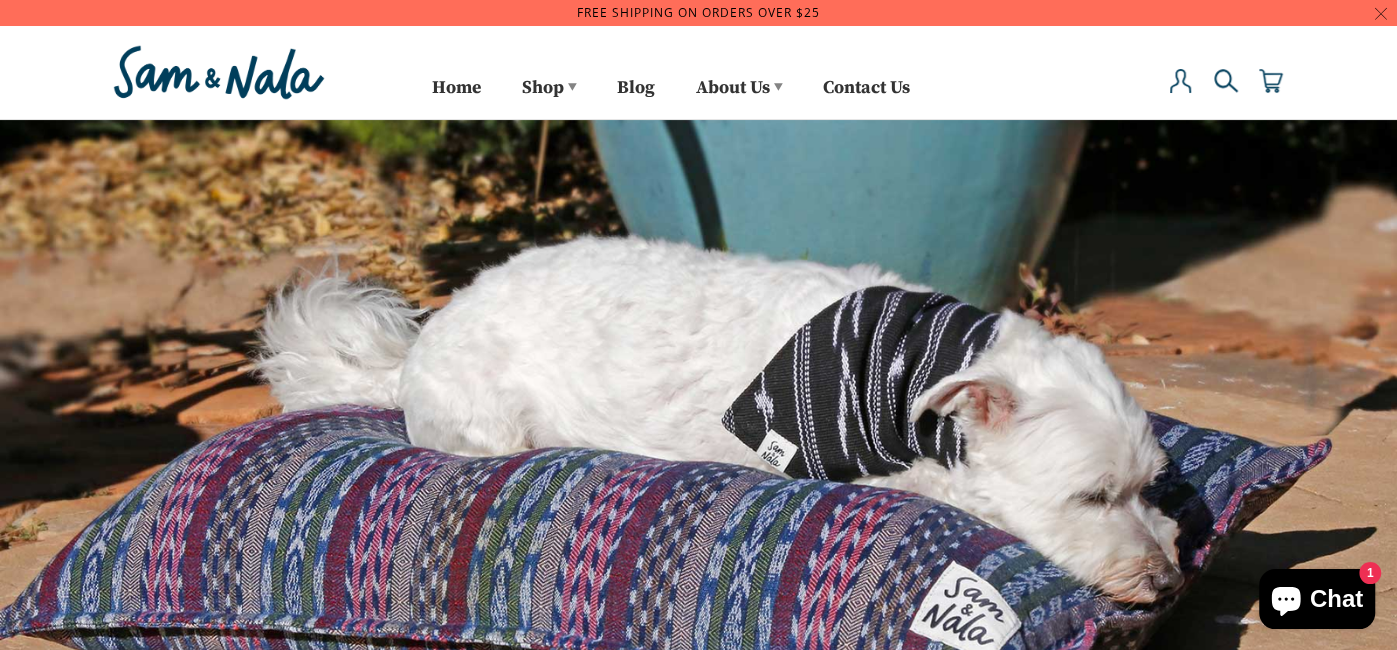 click at bounding box center [698, 450] 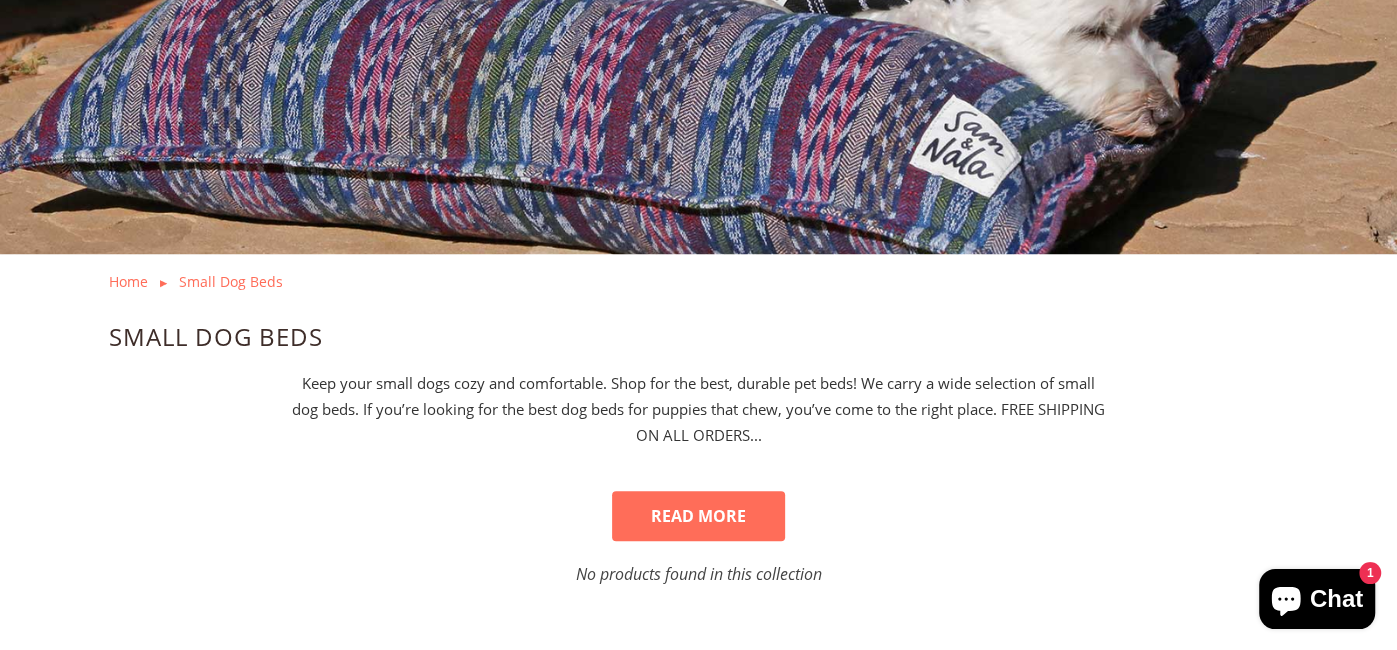 scroll, scrollTop: 468, scrollLeft: 0, axis: vertical 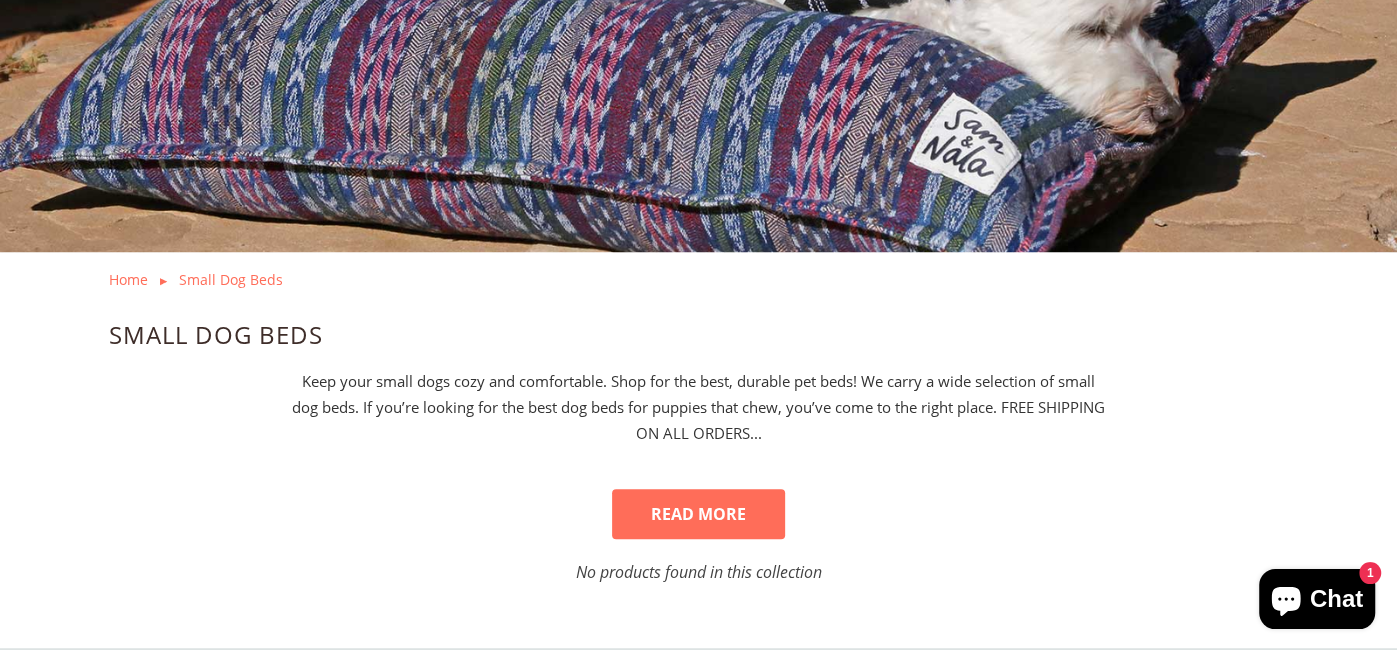 click on "READ MORE" at bounding box center (698, 514) 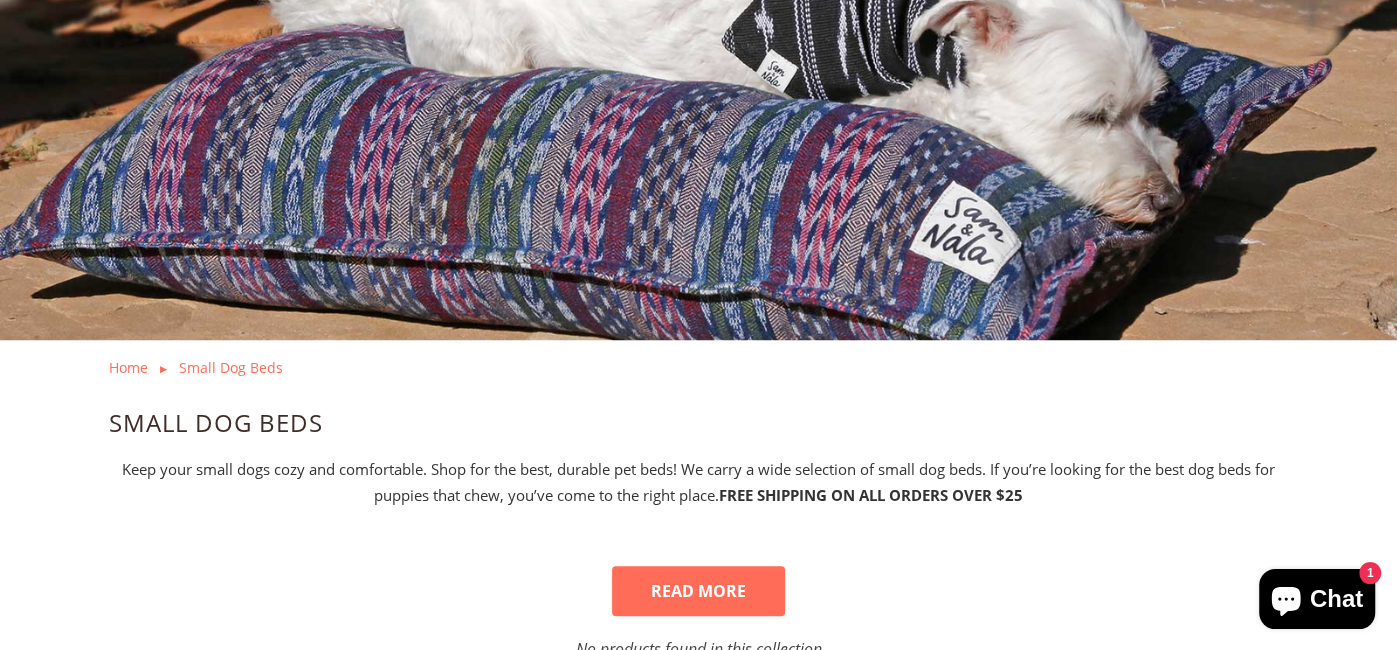 scroll, scrollTop: 503, scrollLeft: 0, axis: vertical 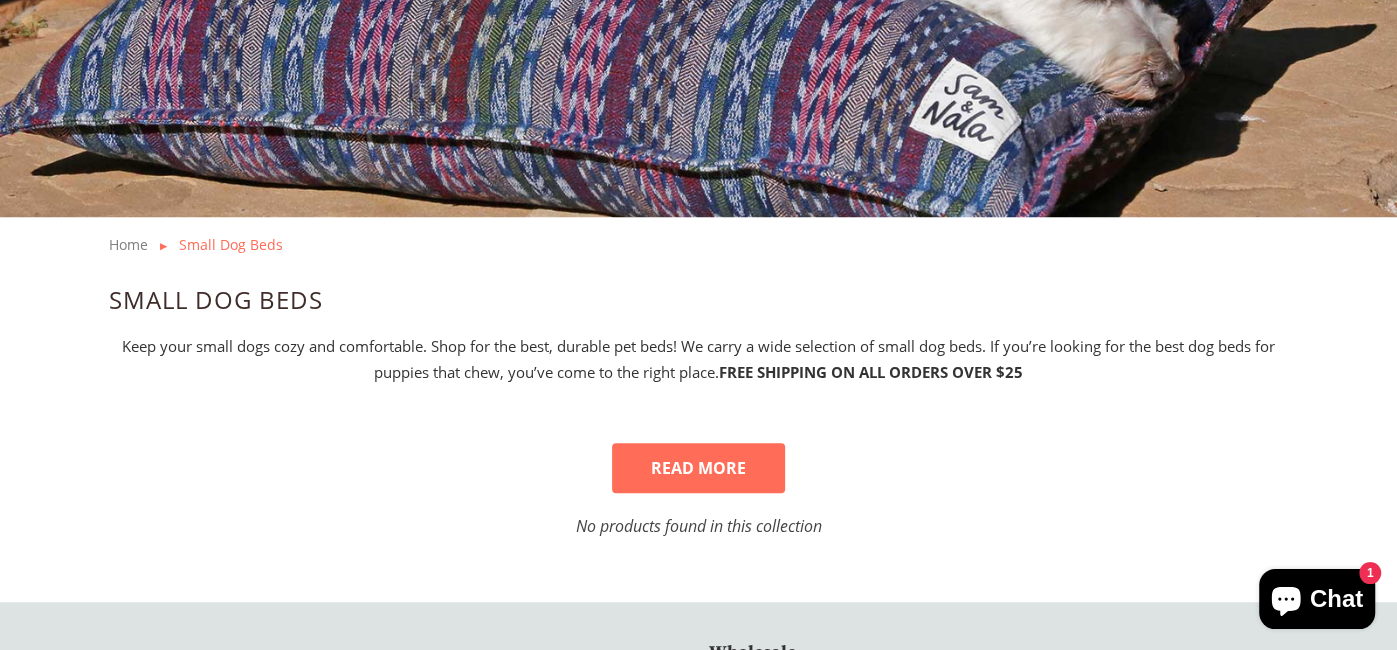 click on "Home" at bounding box center [128, 244] 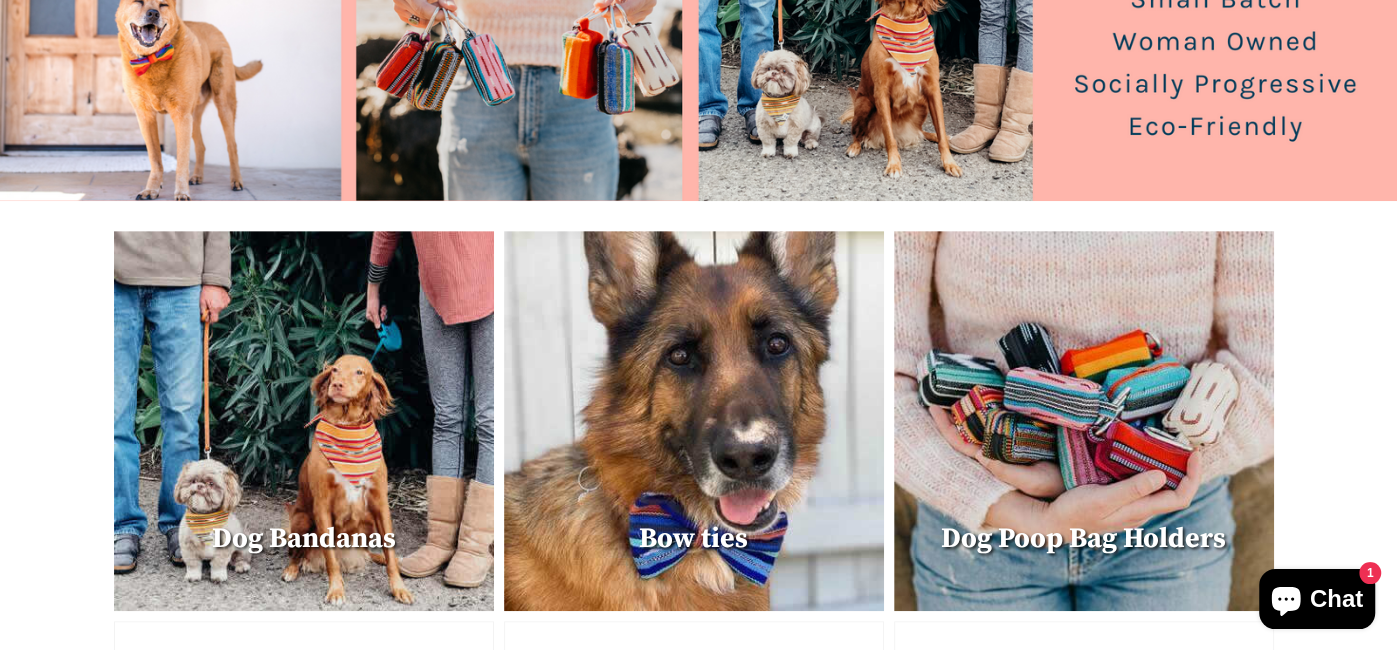 scroll, scrollTop: 534, scrollLeft: 0, axis: vertical 